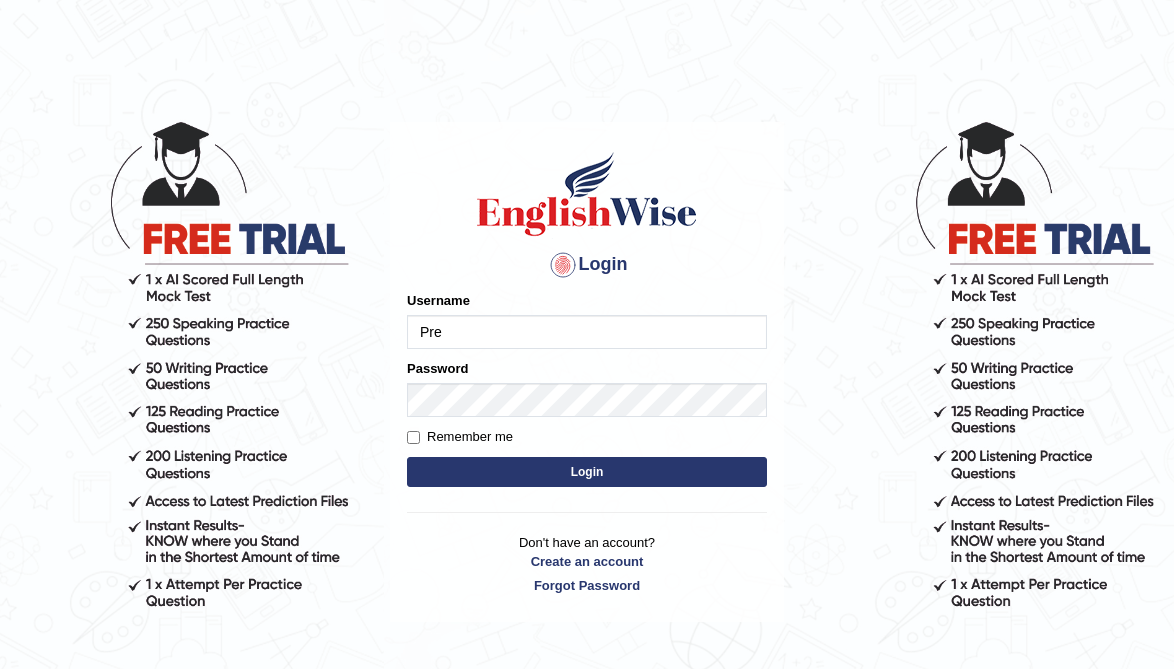 scroll, scrollTop: 0, scrollLeft: 0, axis: both 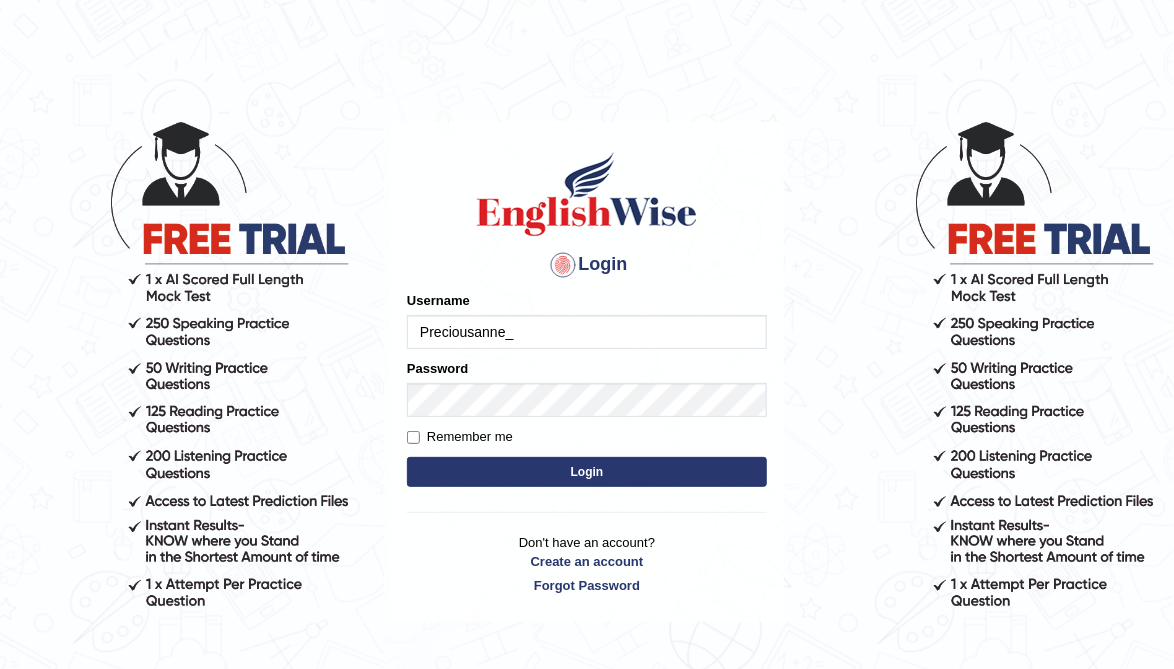 type on "Preciousanne_" 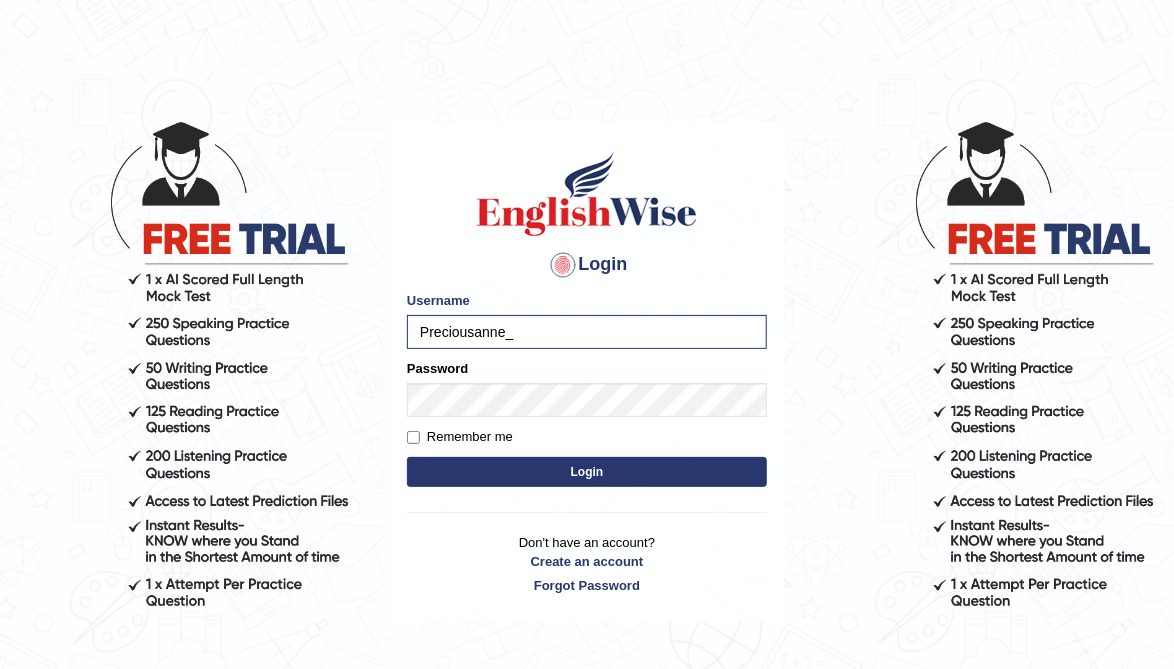 click on "Login" at bounding box center (587, 472) 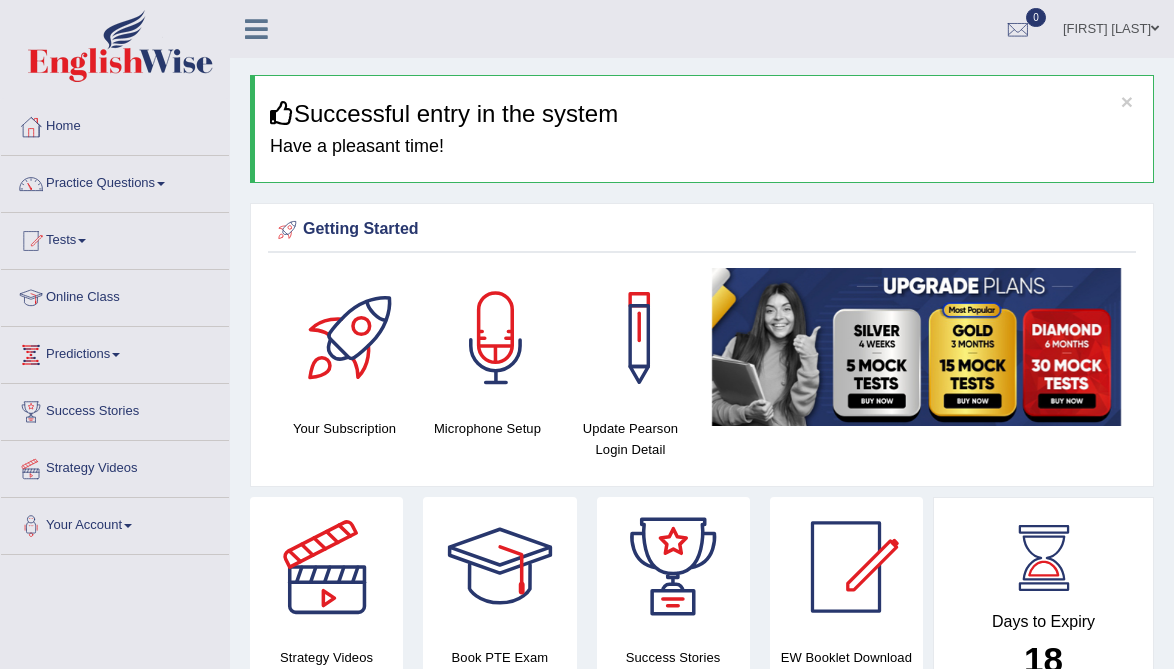 scroll, scrollTop: 0, scrollLeft: 0, axis: both 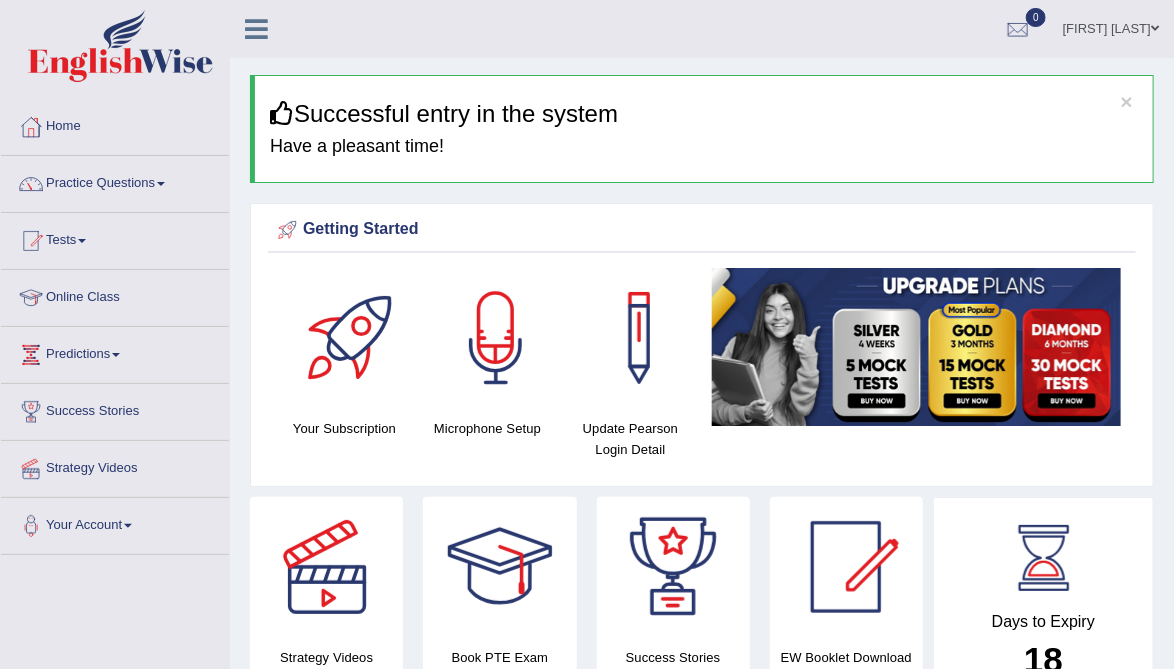 click on "Predictions" at bounding box center [115, 352] 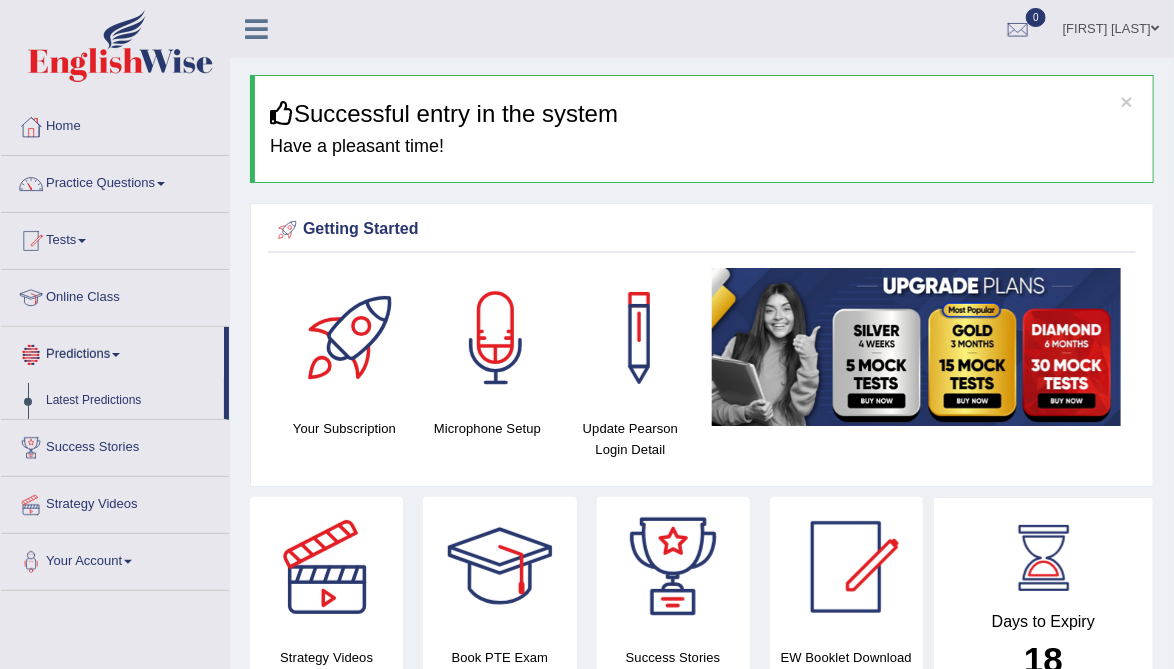click at bounding box center (587, 334) 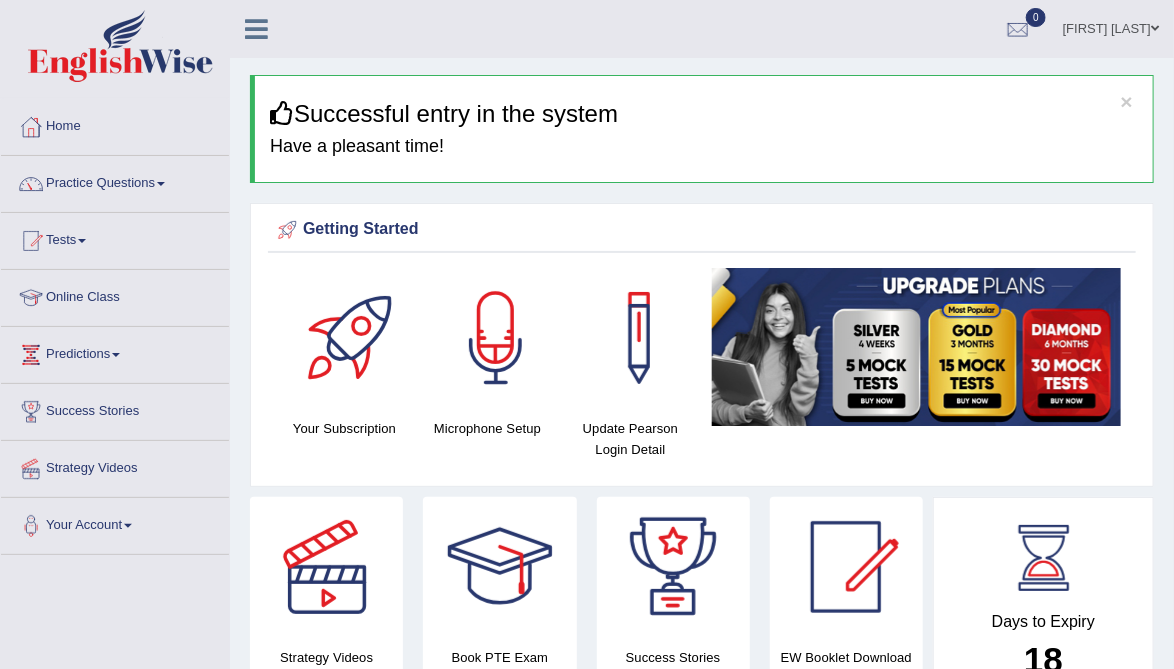 click at bounding box center (116, 355) 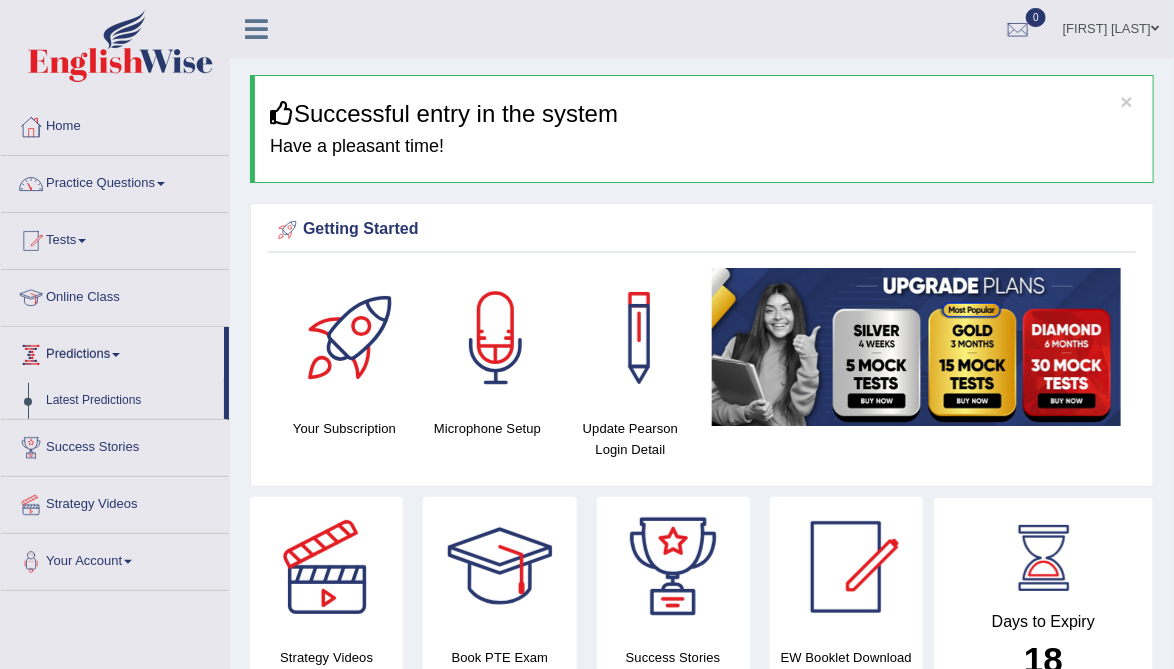 click at bounding box center [587, 334] 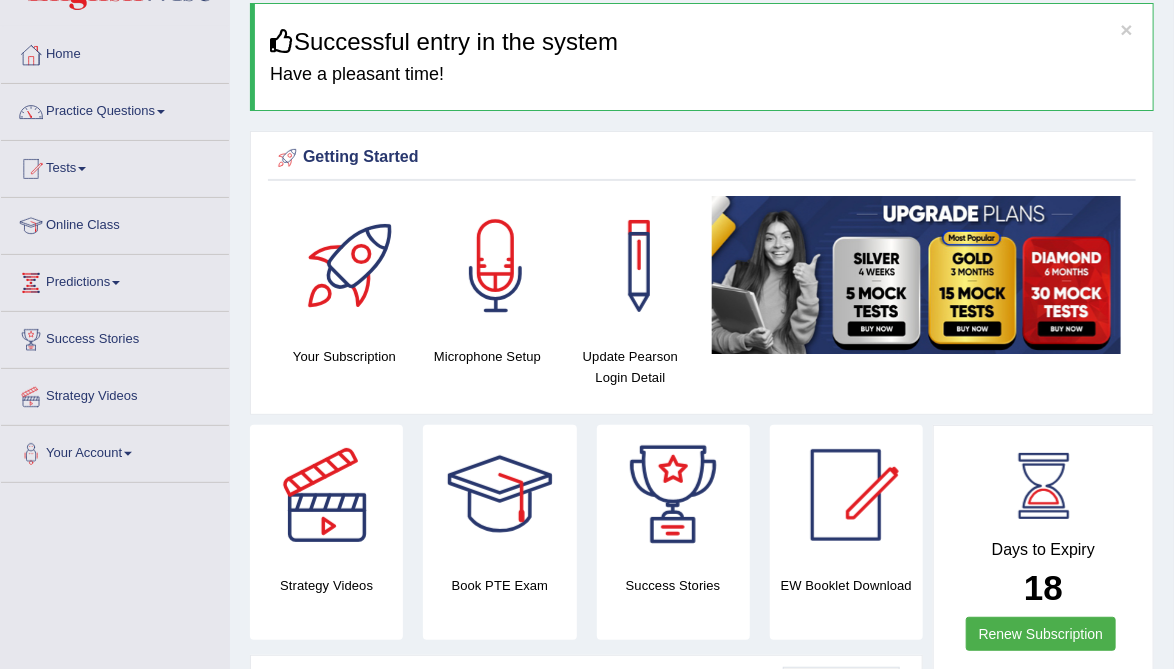 scroll, scrollTop: 0, scrollLeft: 0, axis: both 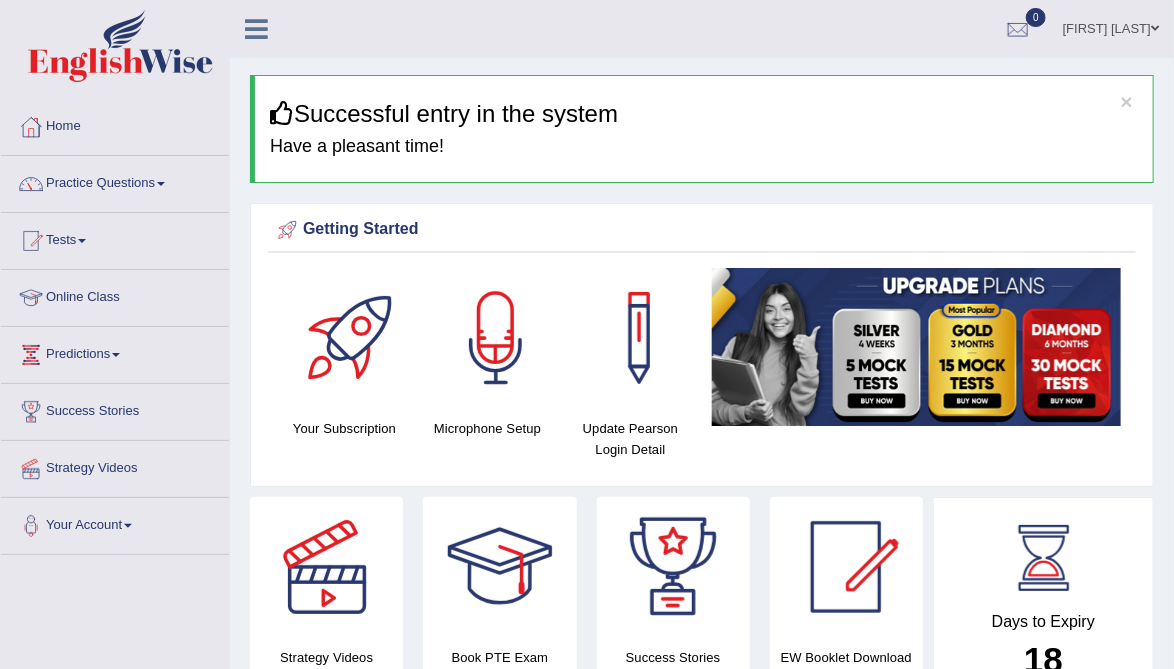 click on "Tests" at bounding box center [115, 238] 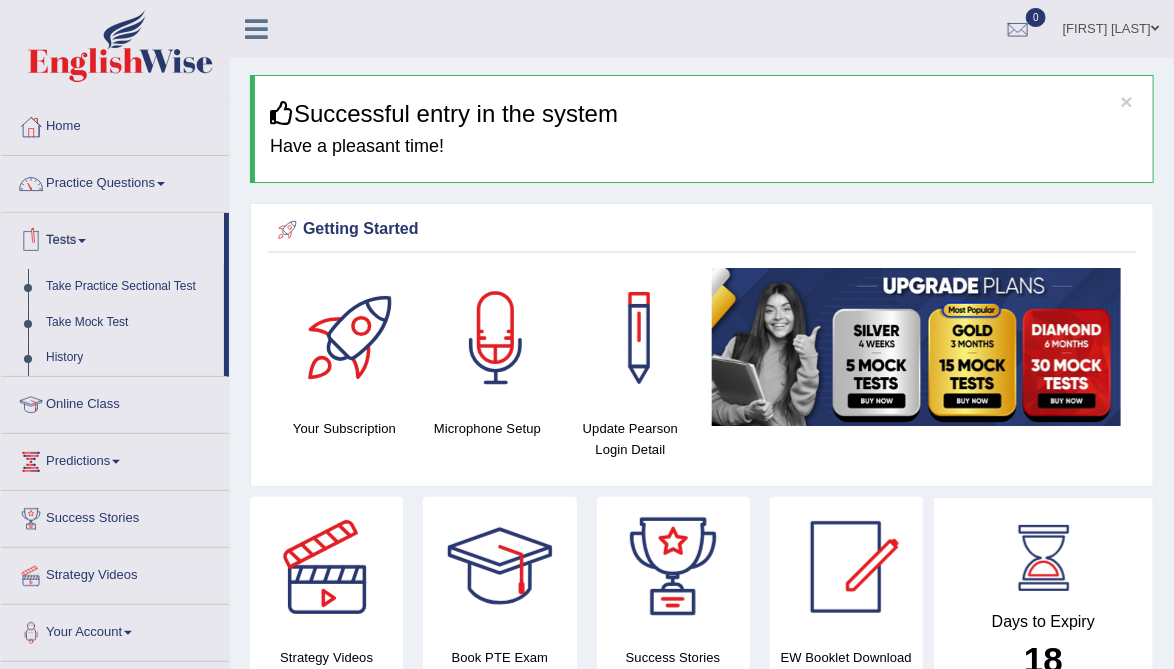 click at bounding box center (587, 334) 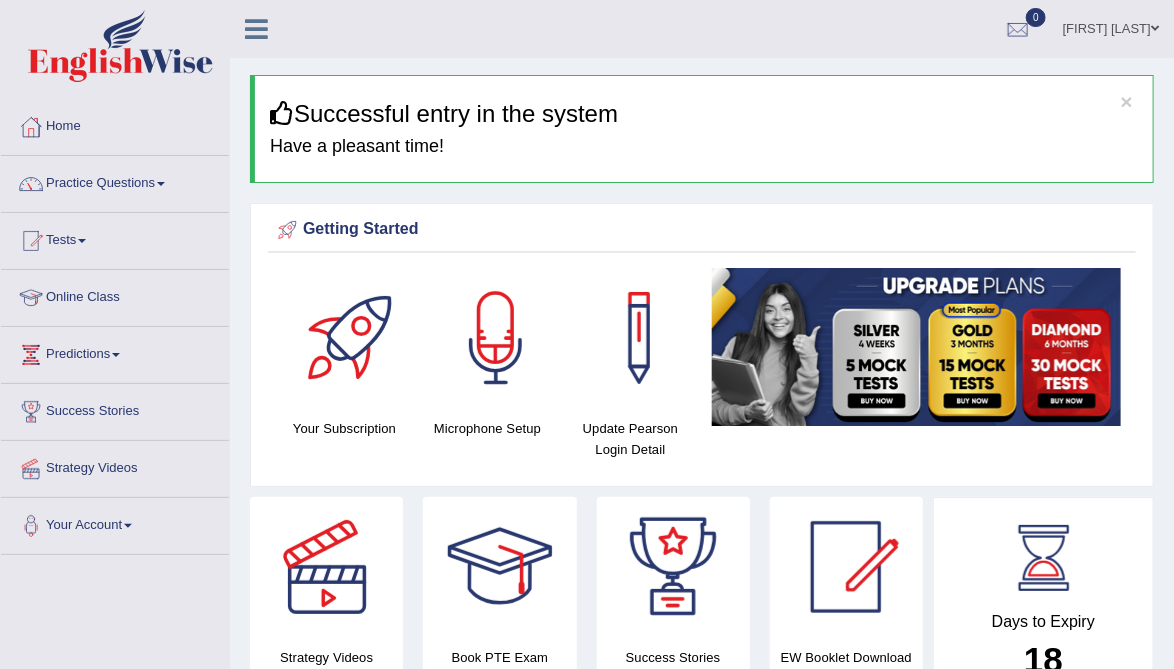 click on "Tests" at bounding box center [115, 238] 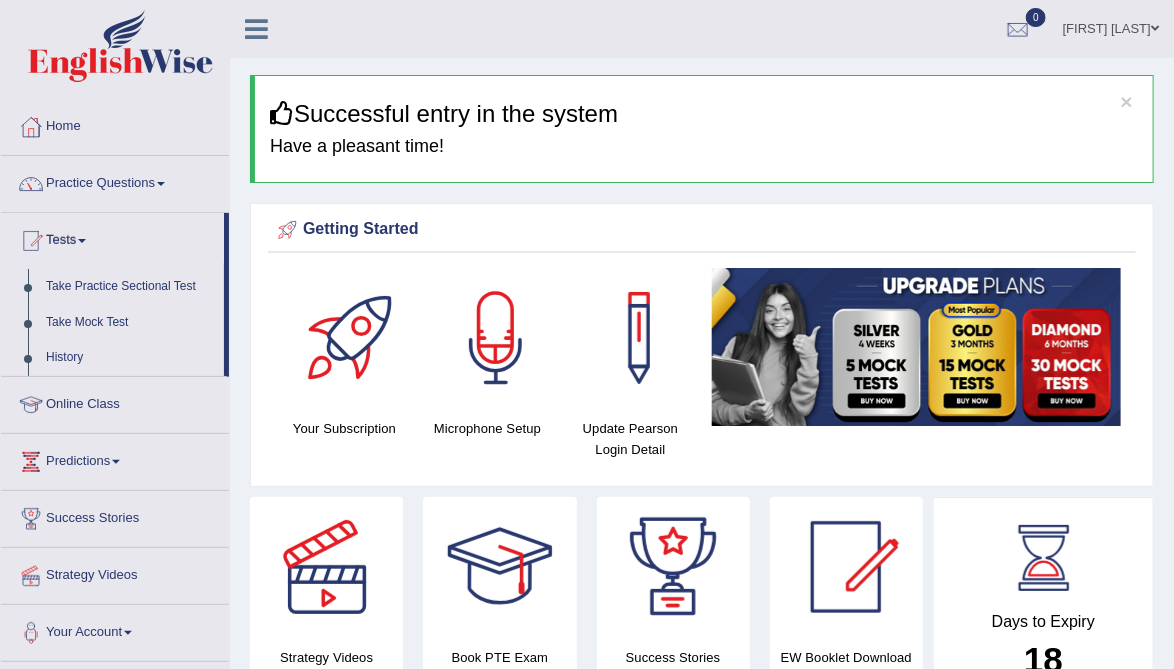 click at bounding box center (587, 334) 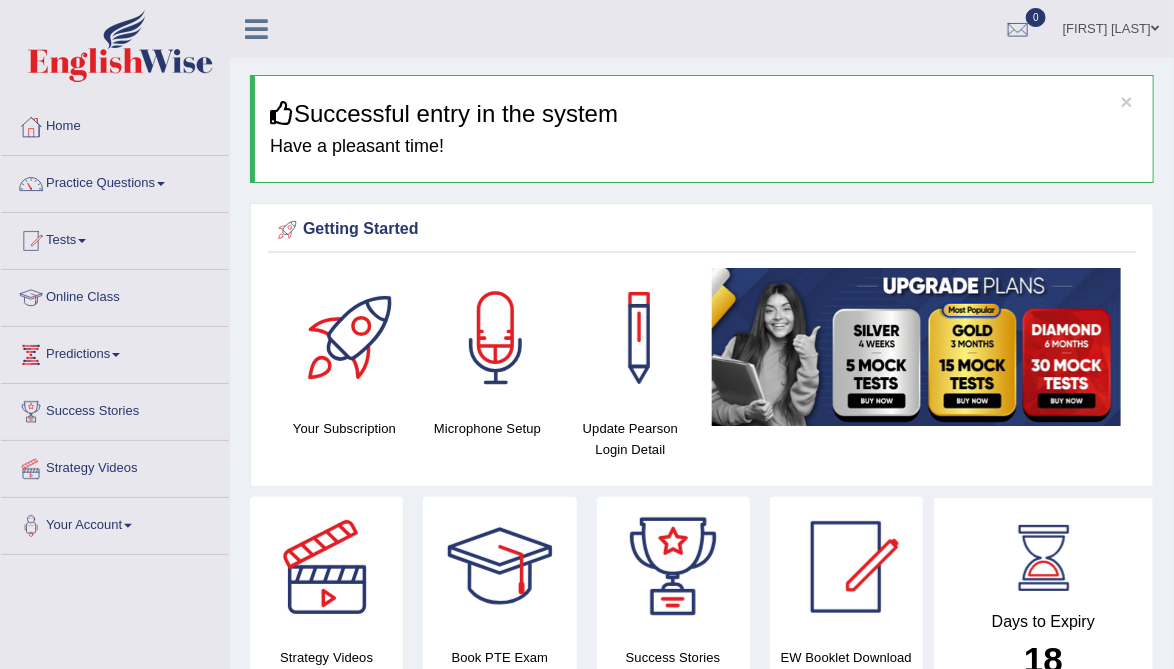 click on "Strategy Videos" at bounding box center (115, 466) 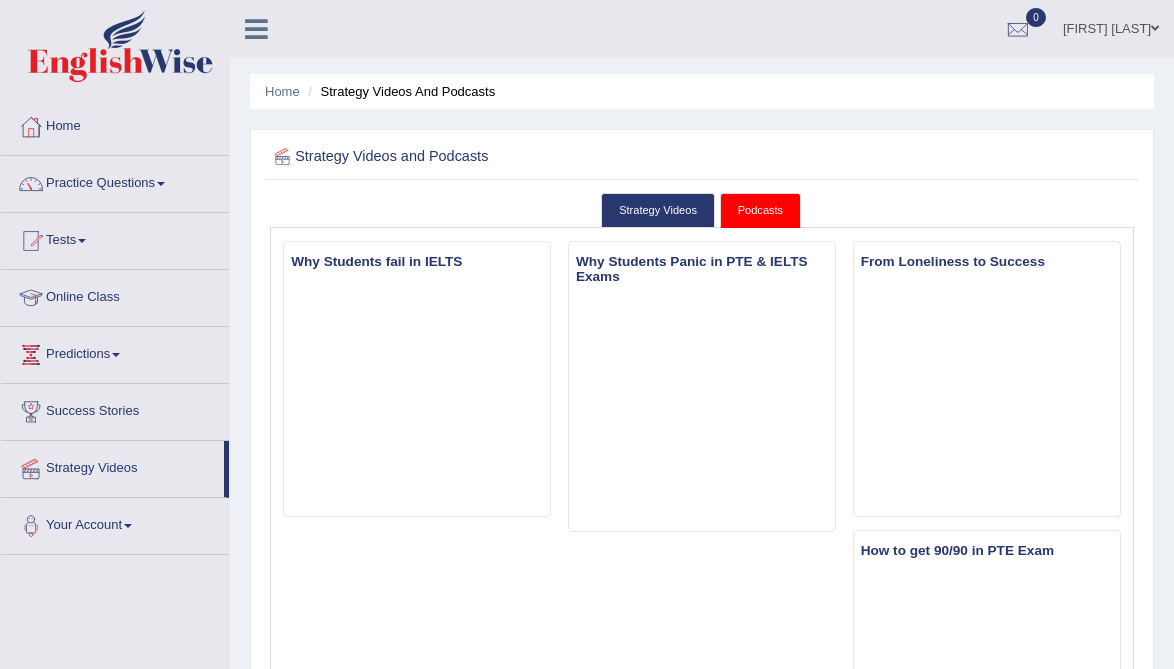 scroll, scrollTop: 0, scrollLeft: 0, axis: both 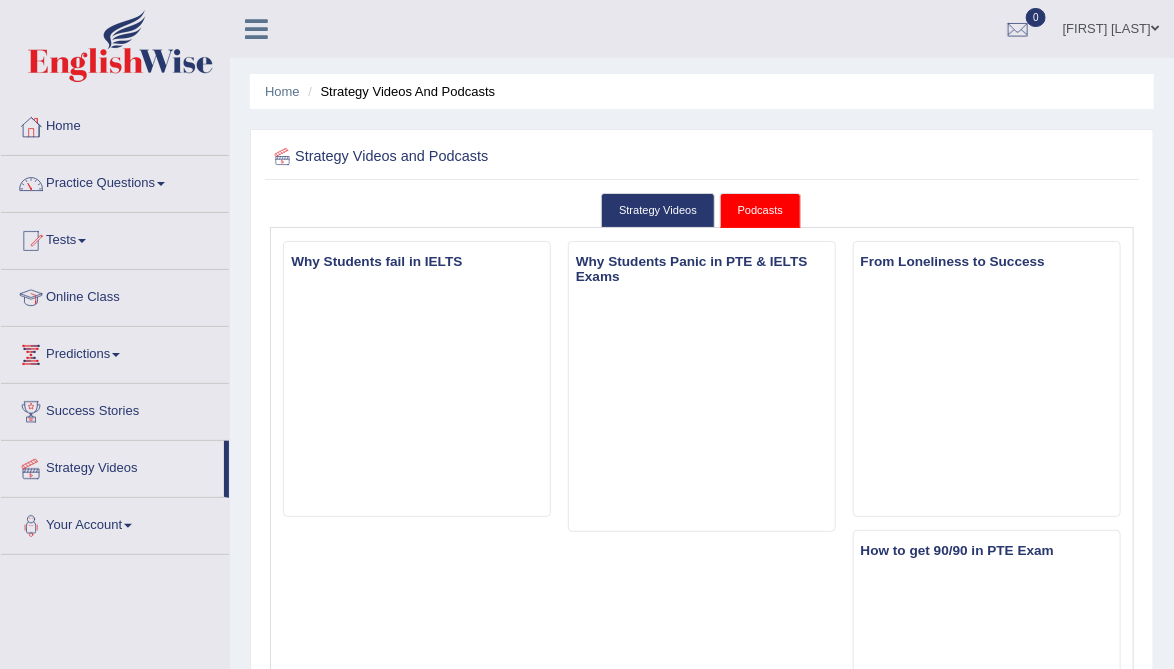 click on "Home" at bounding box center [115, 124] 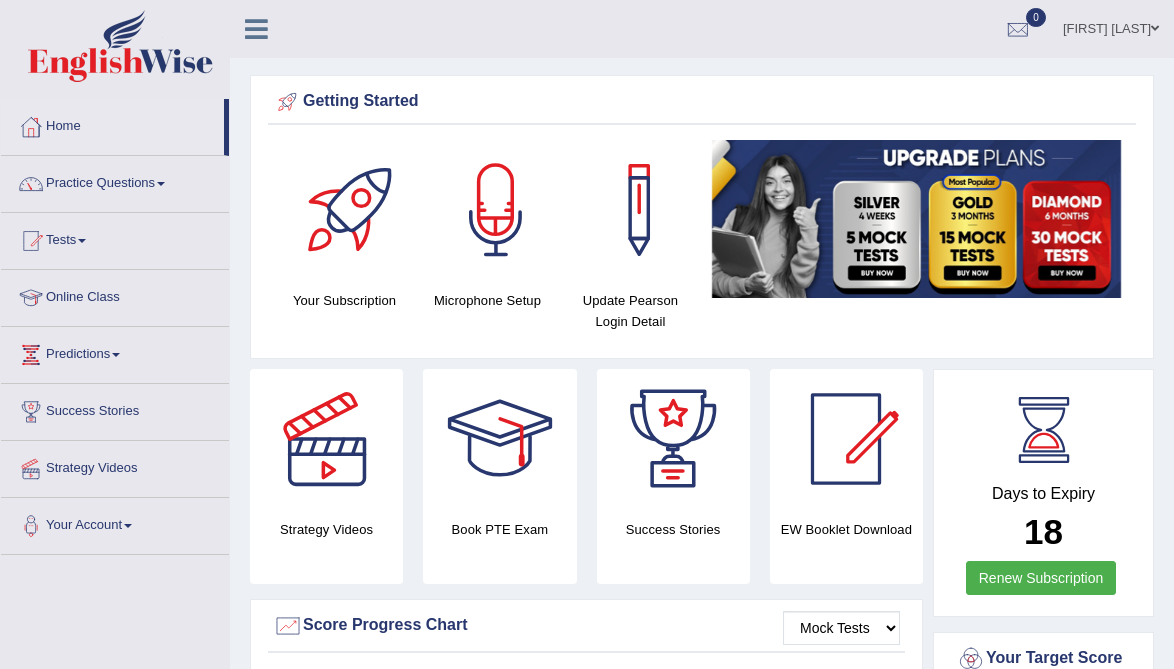 scroll, scrollTop: 0, scrollLeft: 0, axis: both 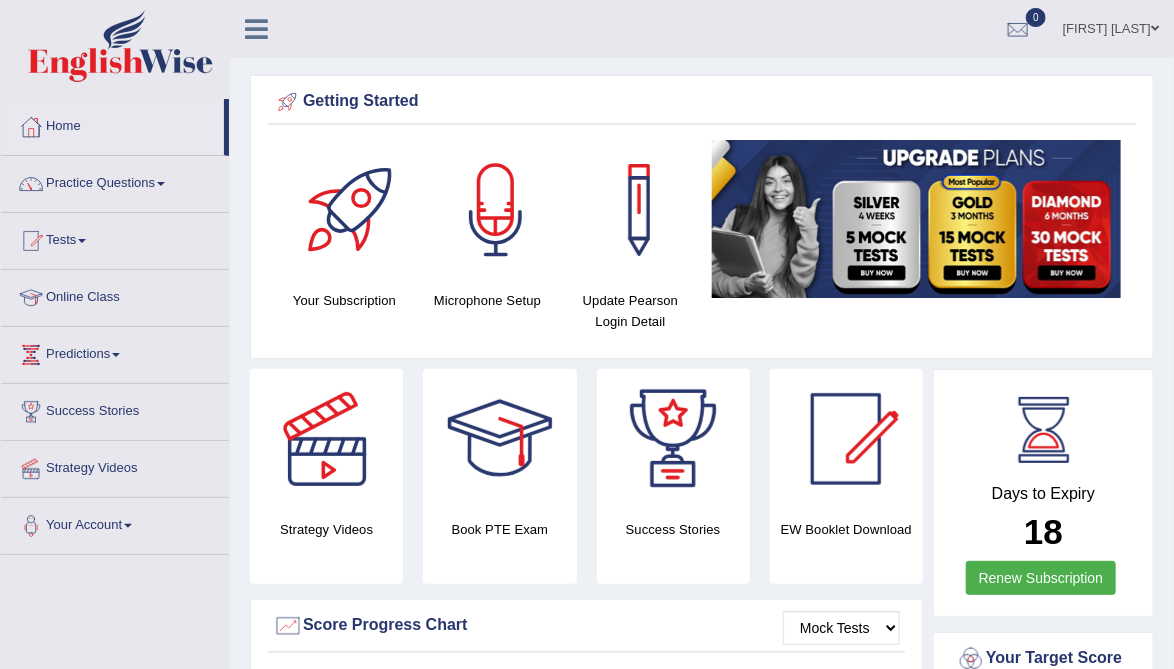 click on "Practice Questions" at bounding box center (115, 181) 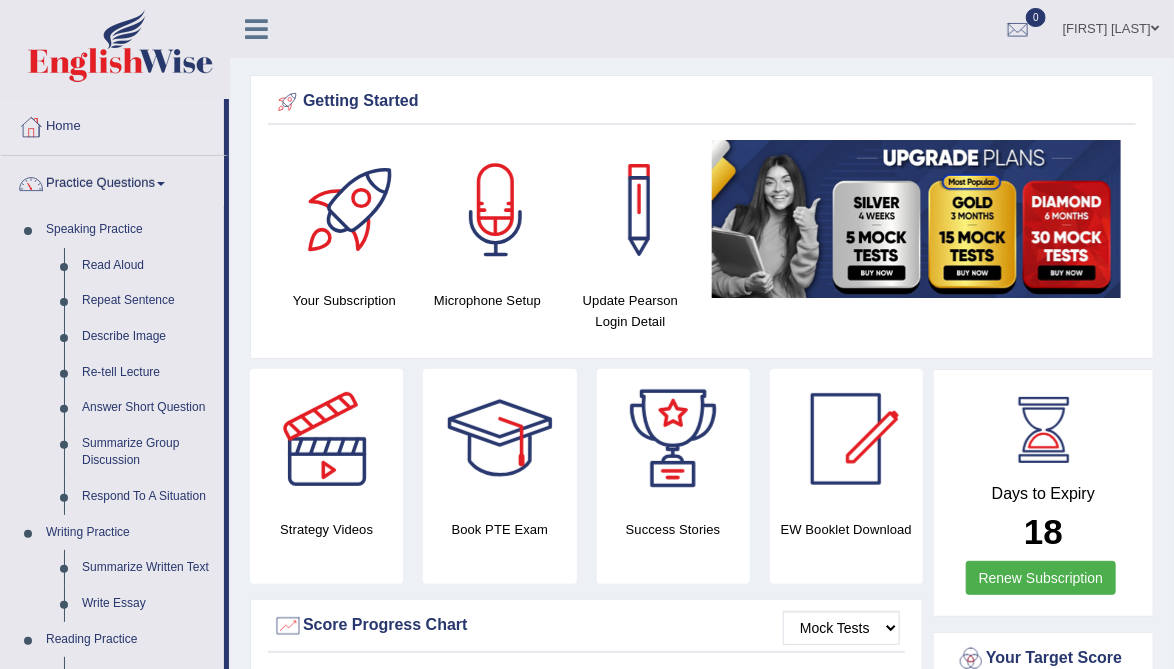 click at bounding box center (587, 334) 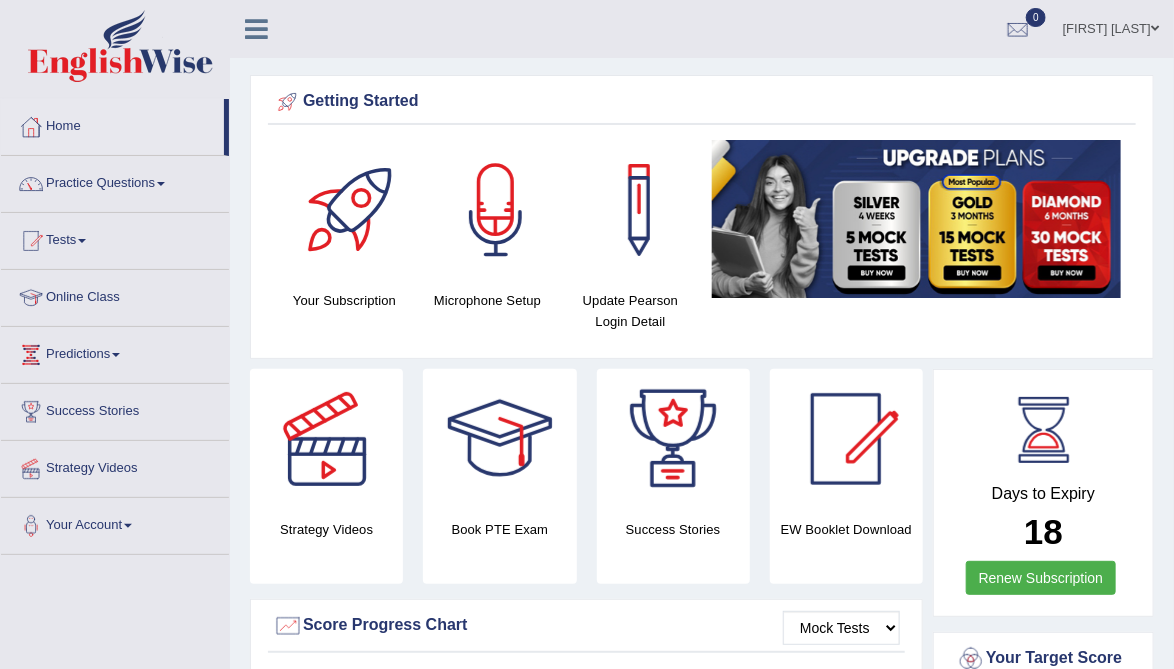 click on "Practice Questions" at bounding box center [115, 181] 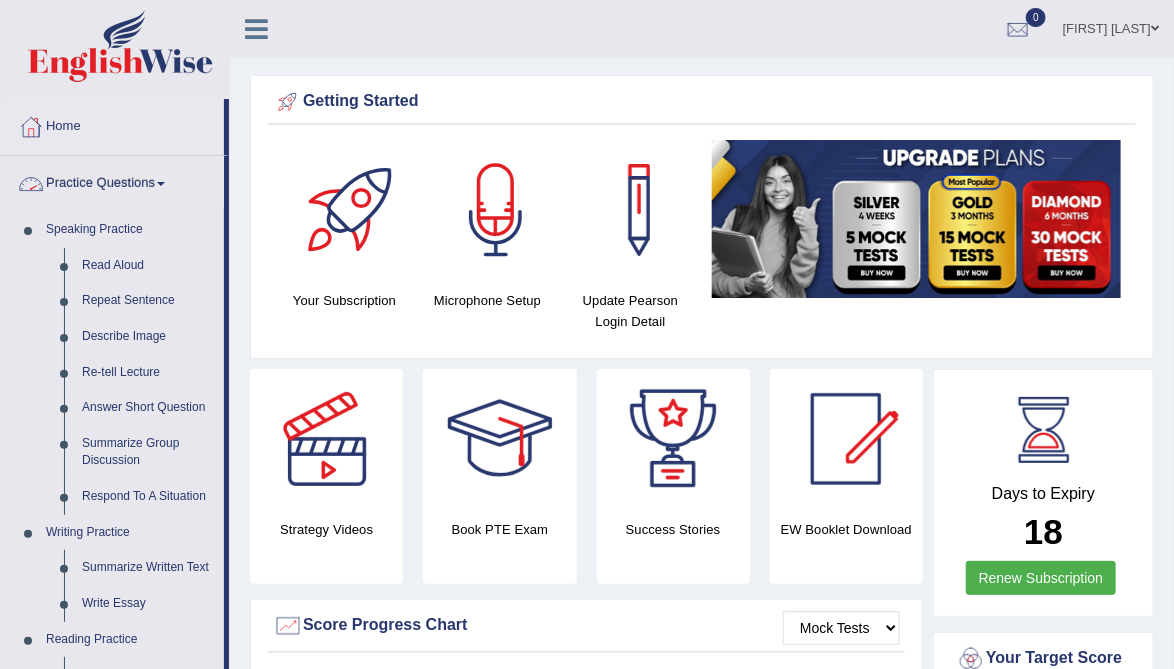 click at bounding box center [587, 334] 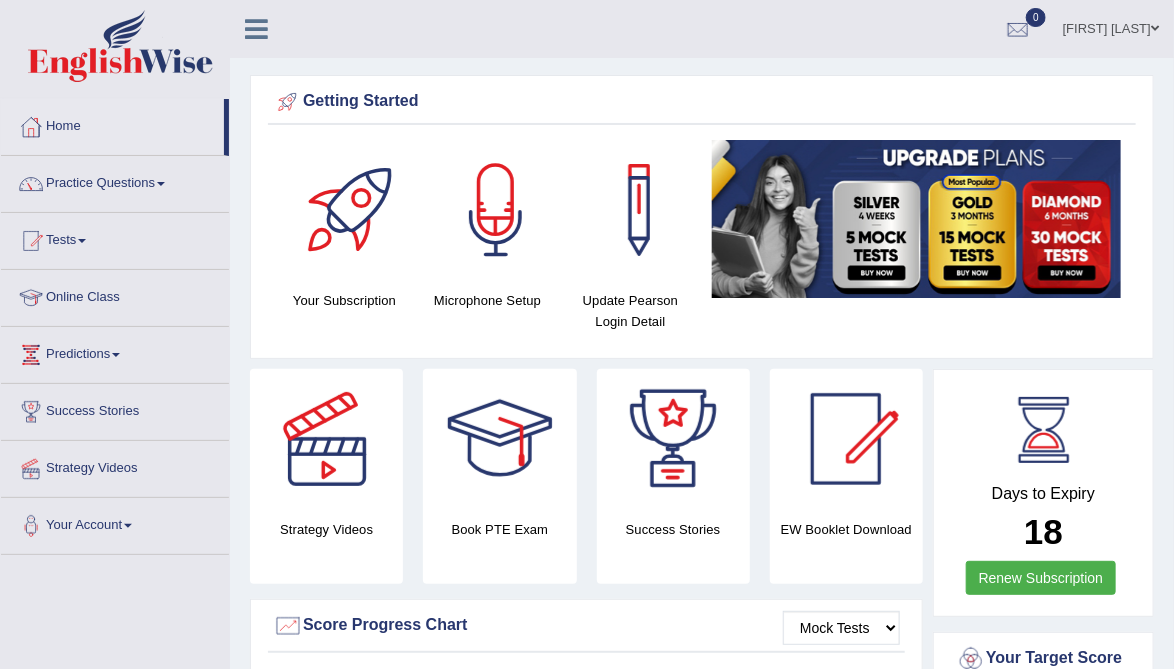 click at bounding box center (161, 184) 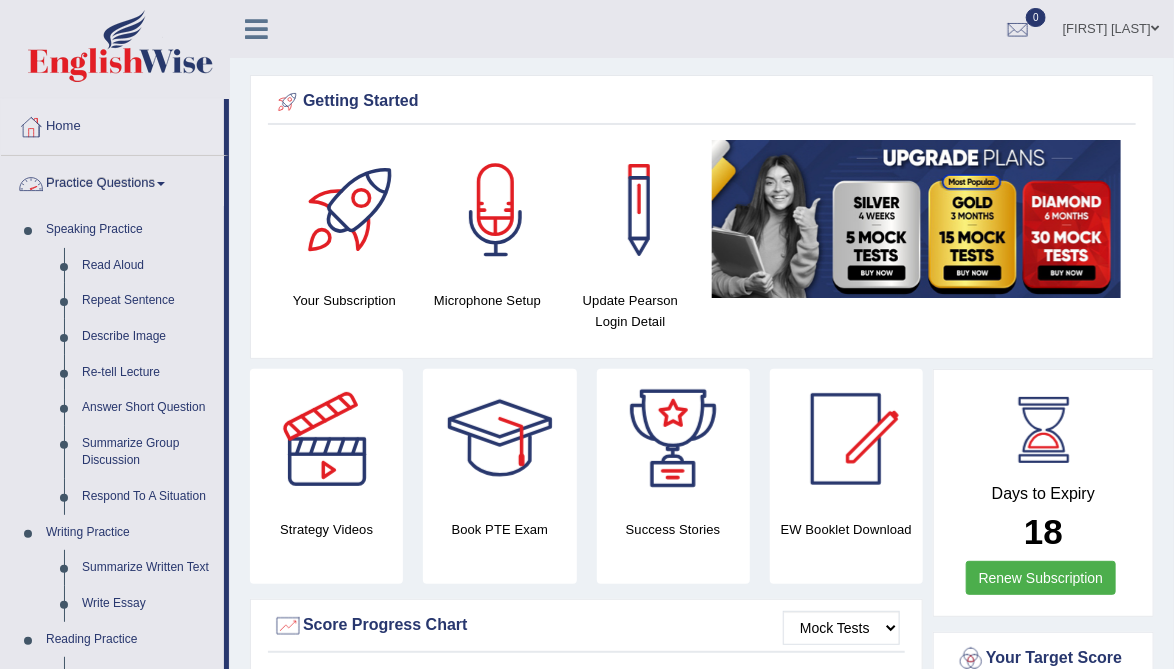 click at bounding box center (587, 334) 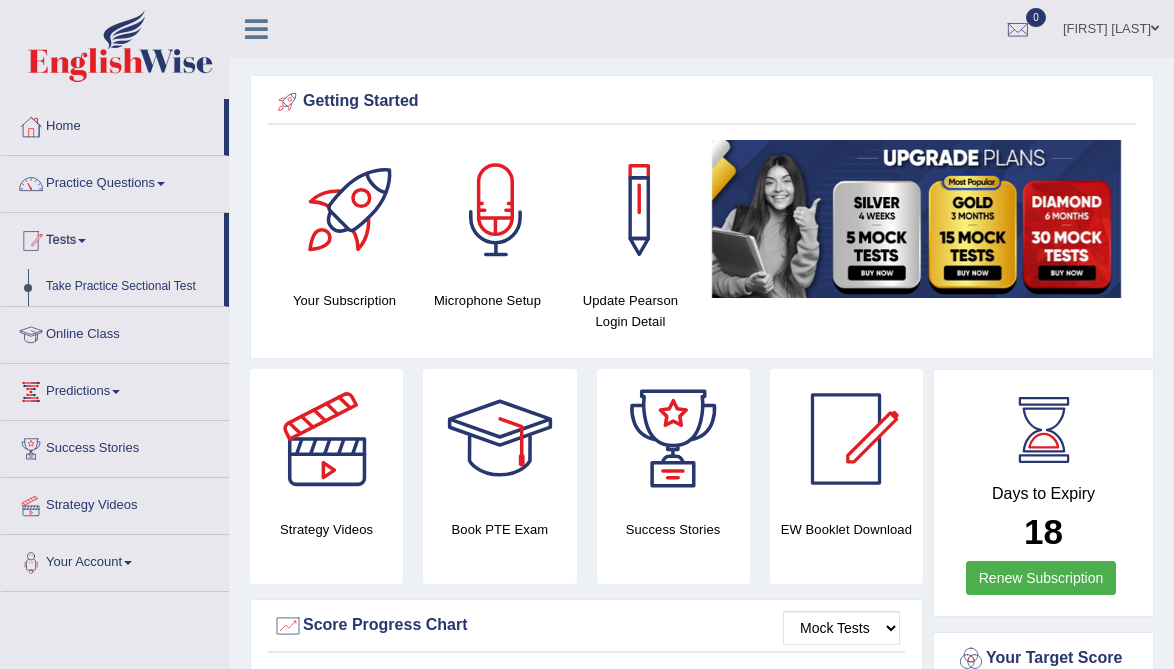 scroll, scrollTop: 0, scrollLeft: 0, axis: both 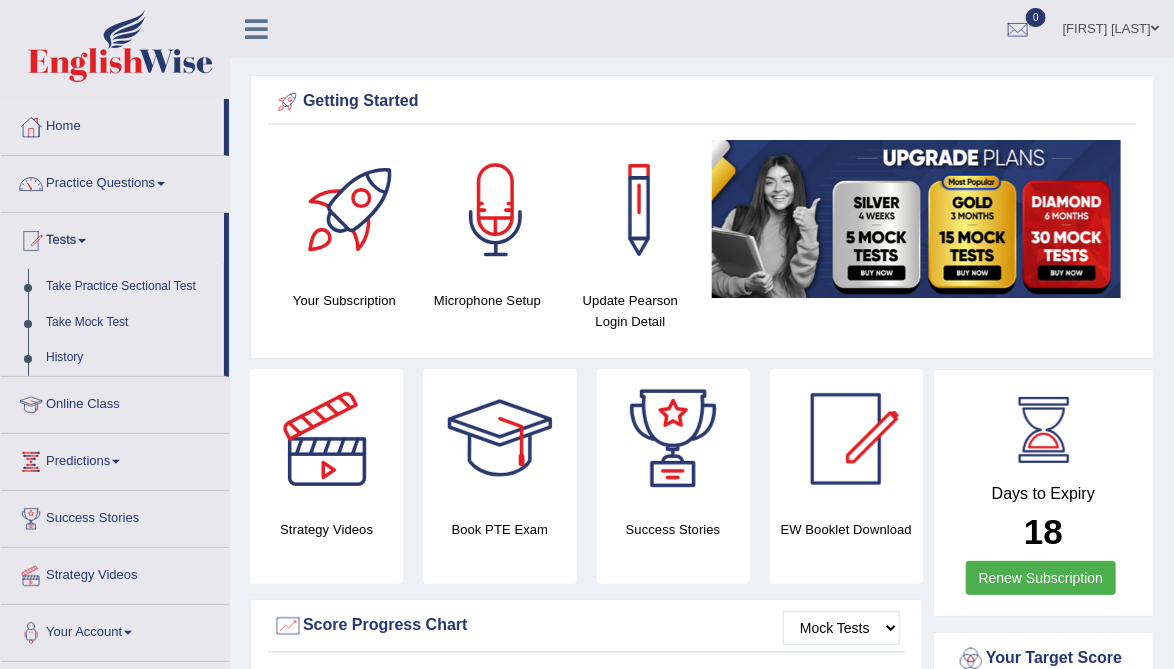 click at bounding box center (587, 334) 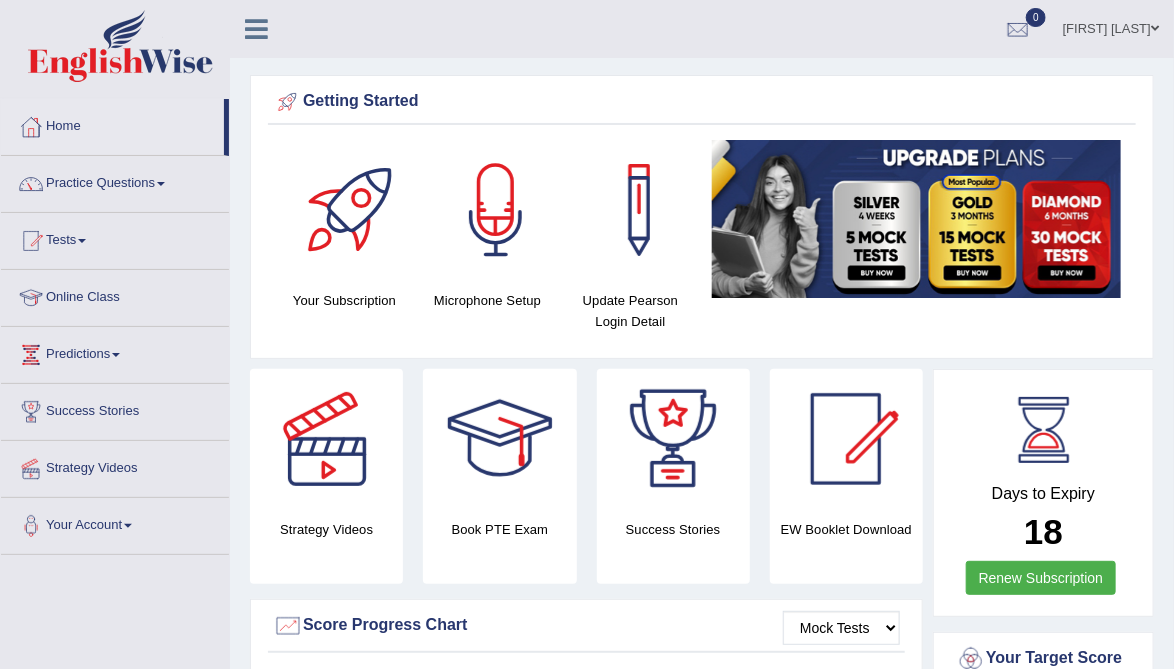 click on "Tests" at bounding box center (115, 238) 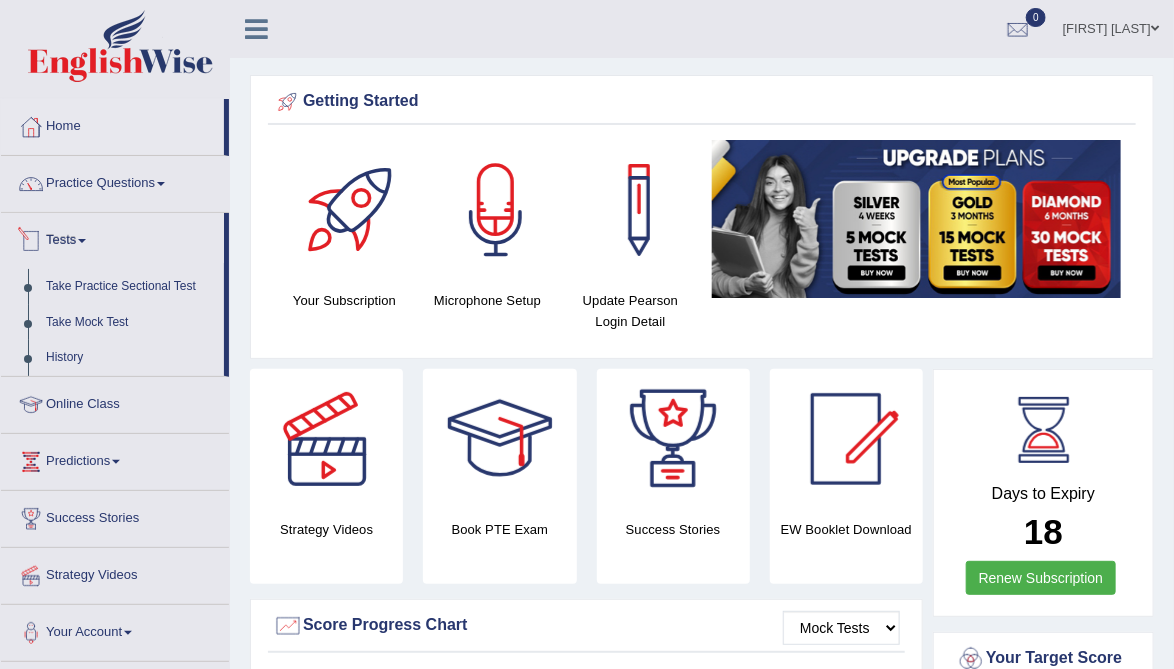 click at bounding box center [587, 334] 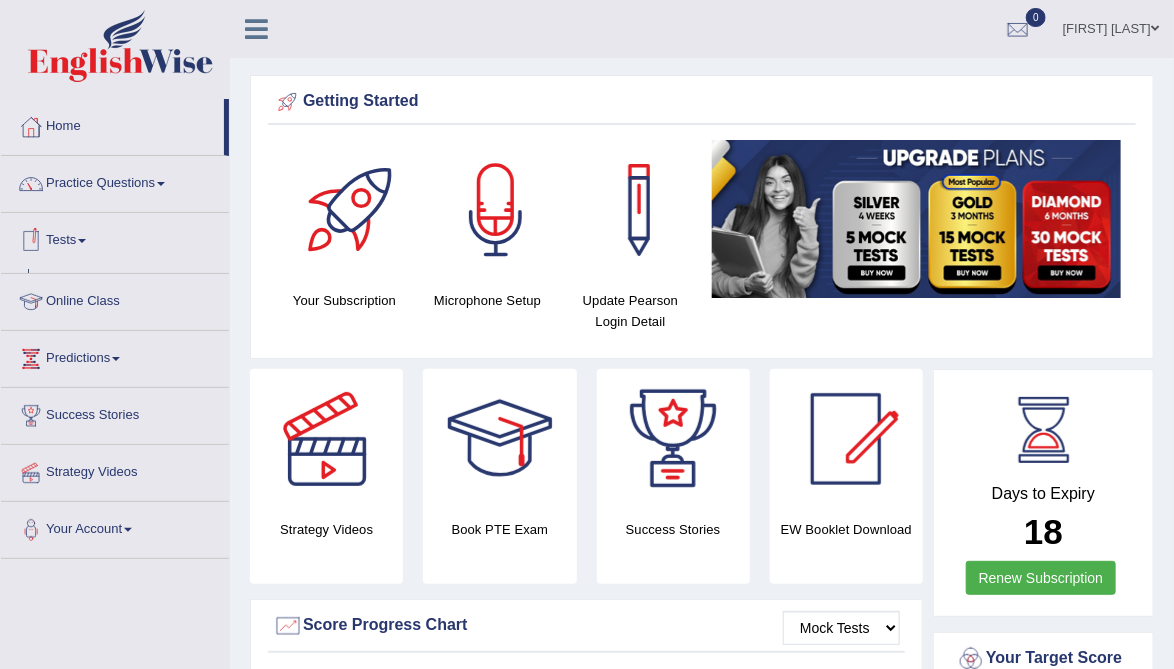 click on "Tests" at bounding box center [115, 238] 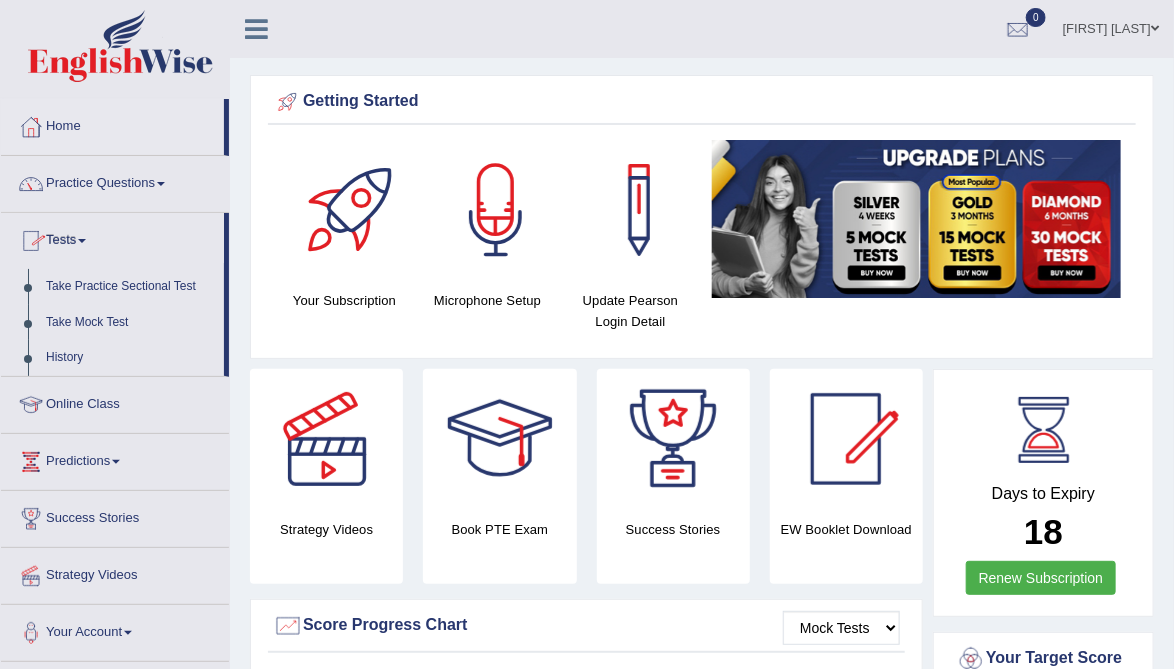 click at bounding box center [587, 334] 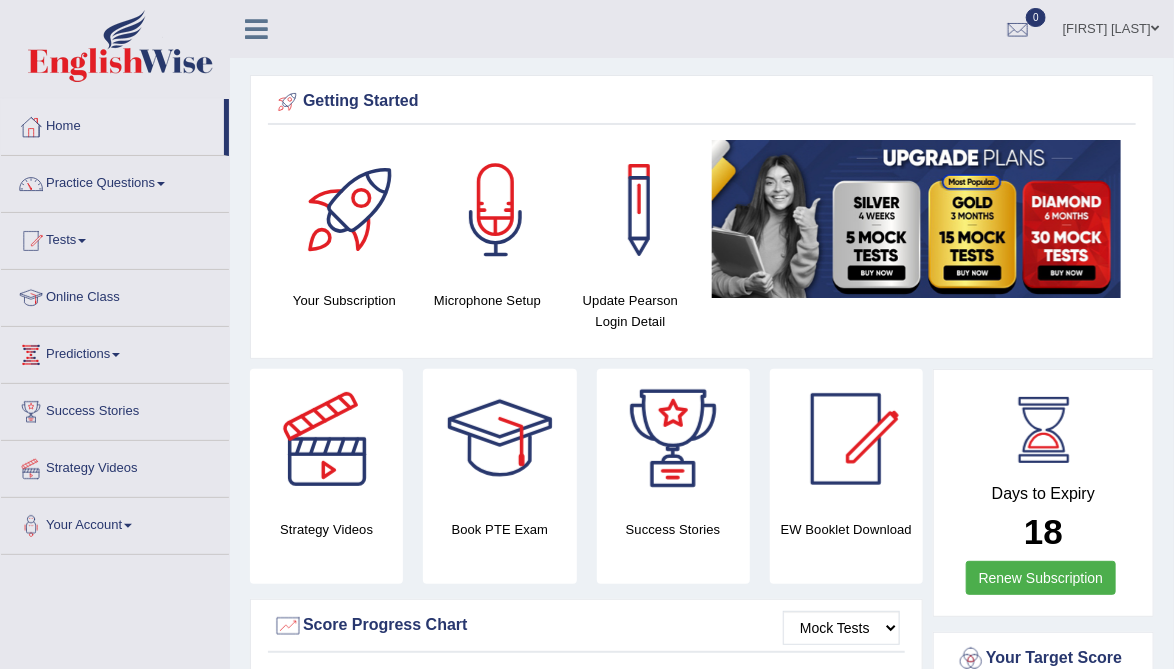 click on "Online Class" at bounding box center (115, 295) 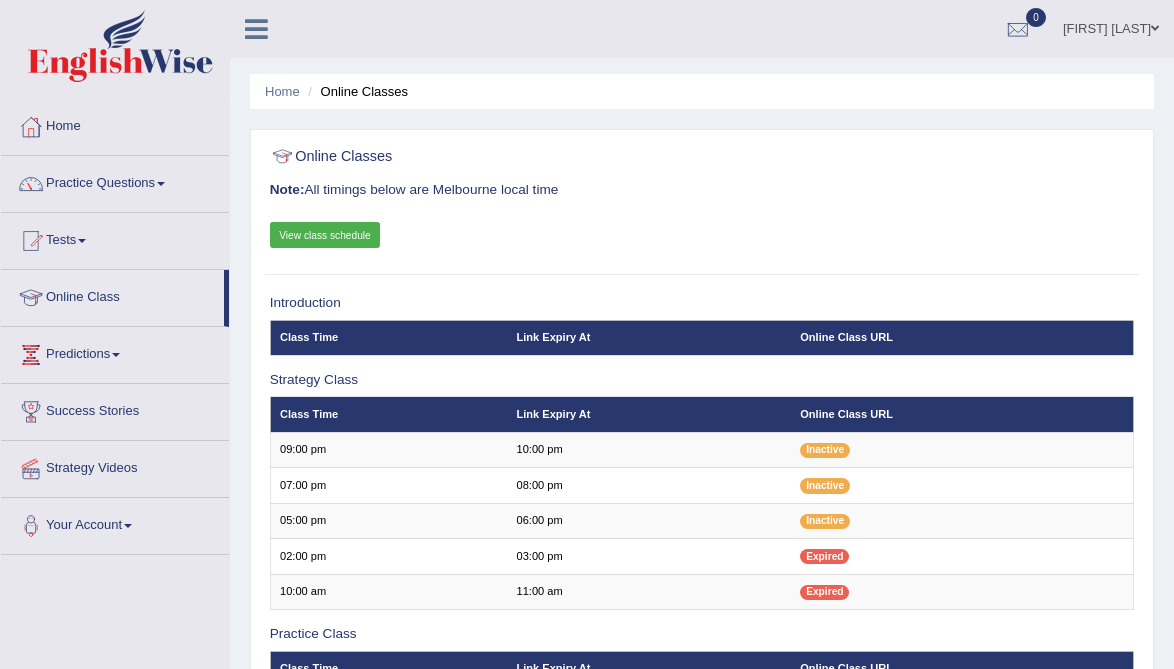 scroll, scrollTop: 0, scrollLeft: 0, axis: both 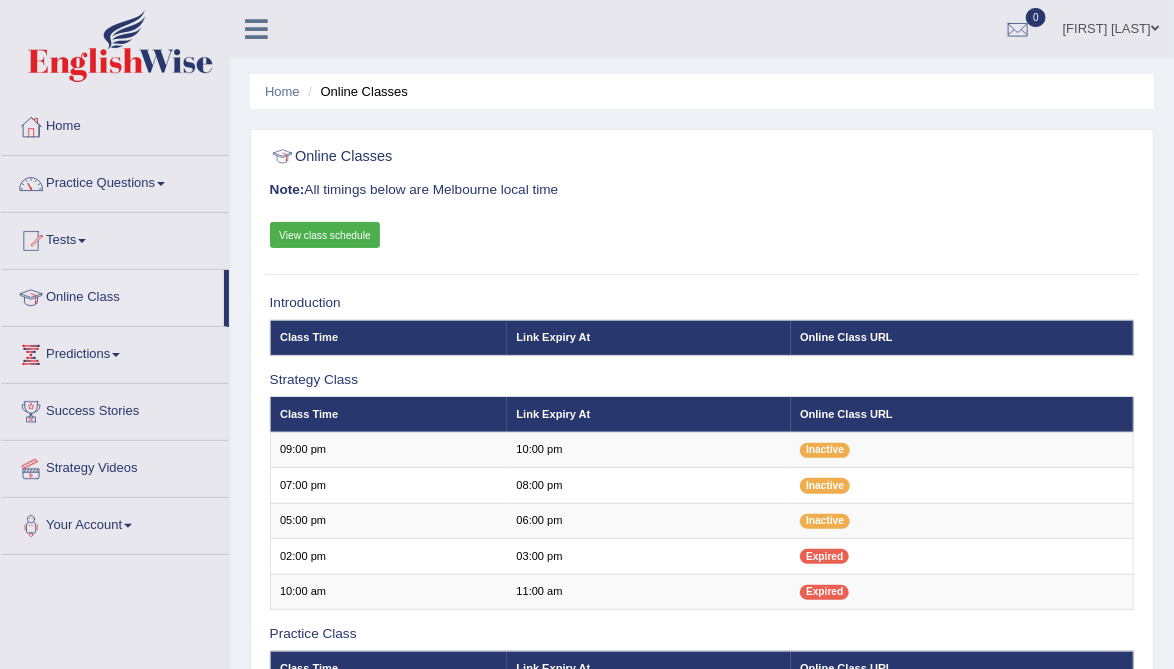 click at bounding box center (116, 355) 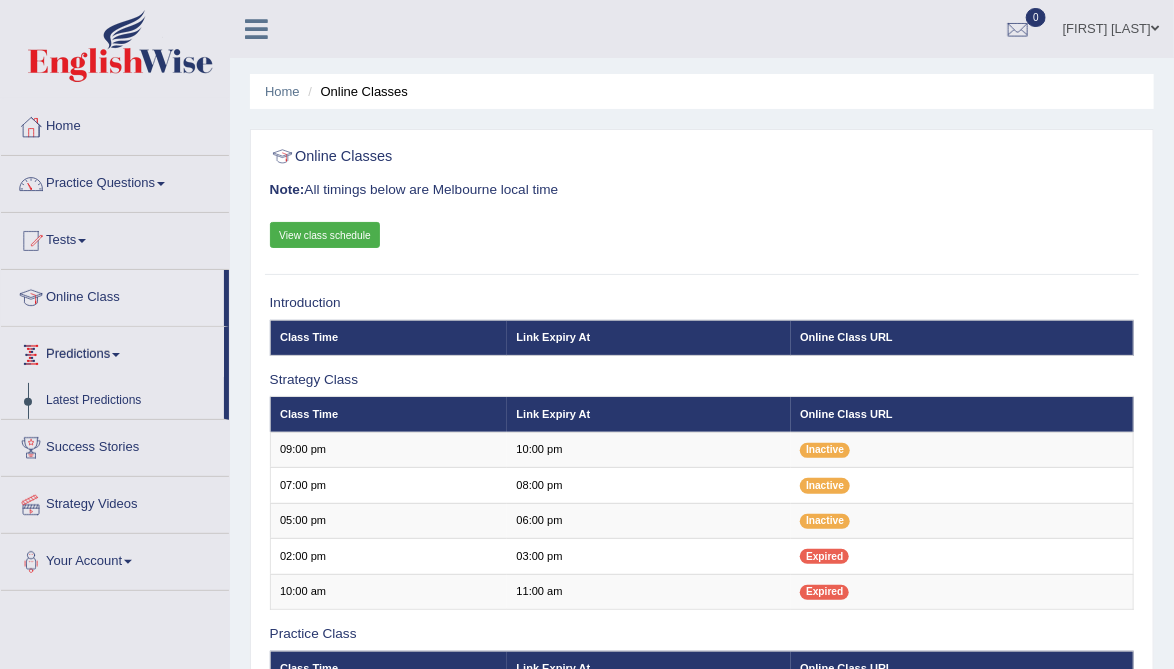 click at bounding box center (587, 334) 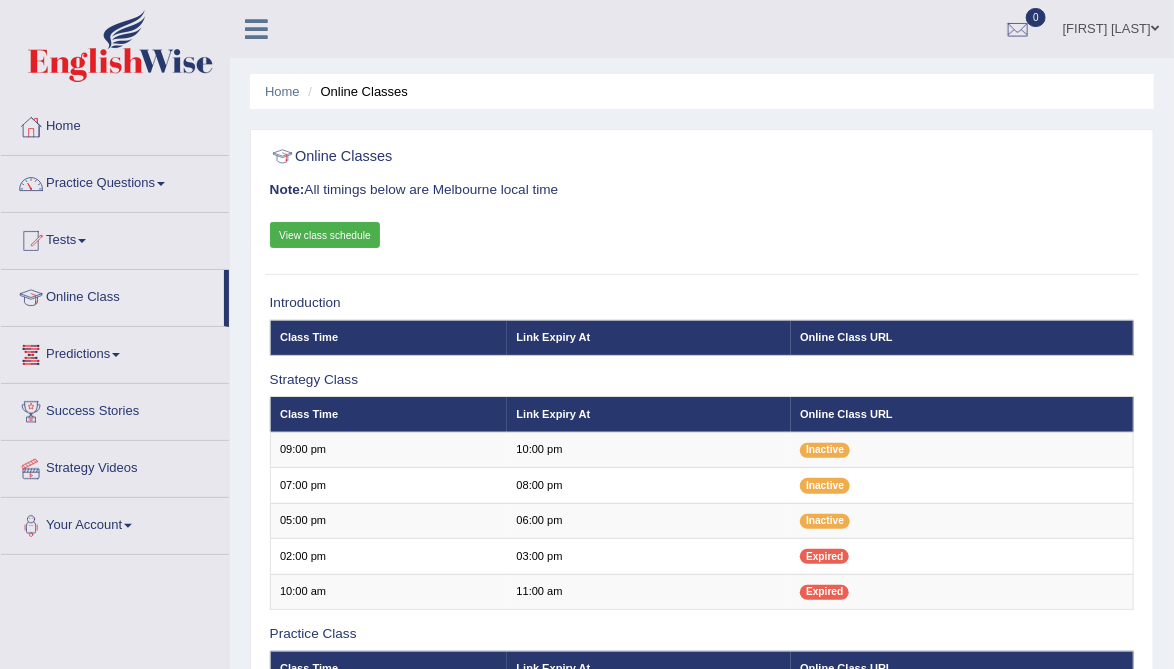 click on "Predictions" at bounding box center [115, 352] 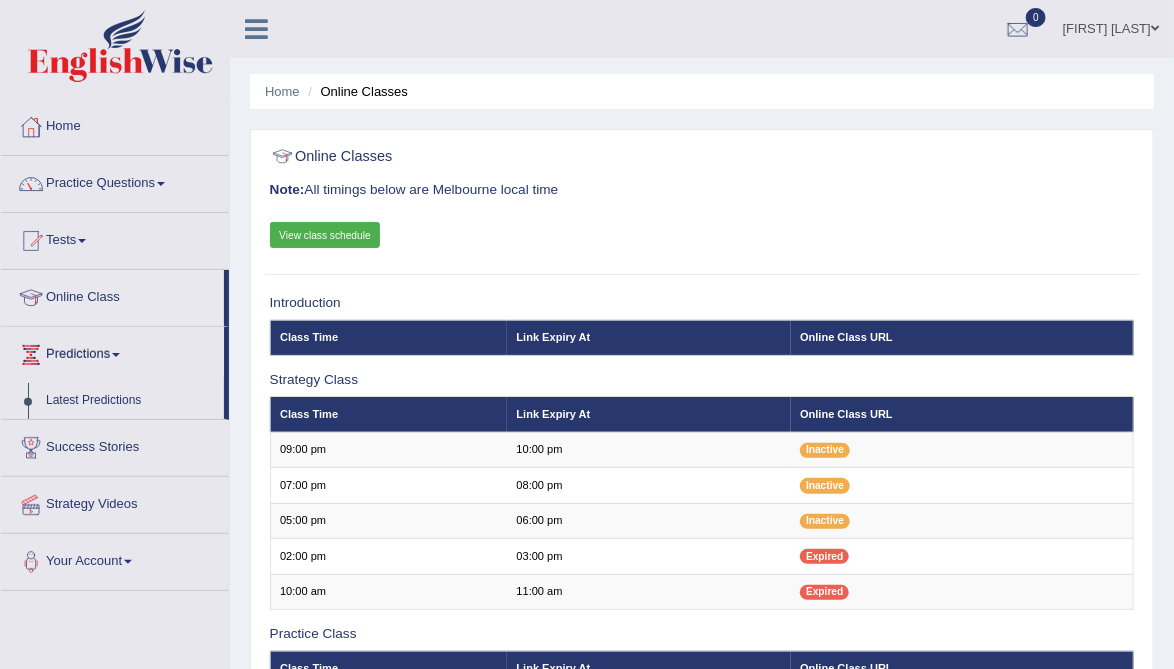 click at bounding box center [587, 334] 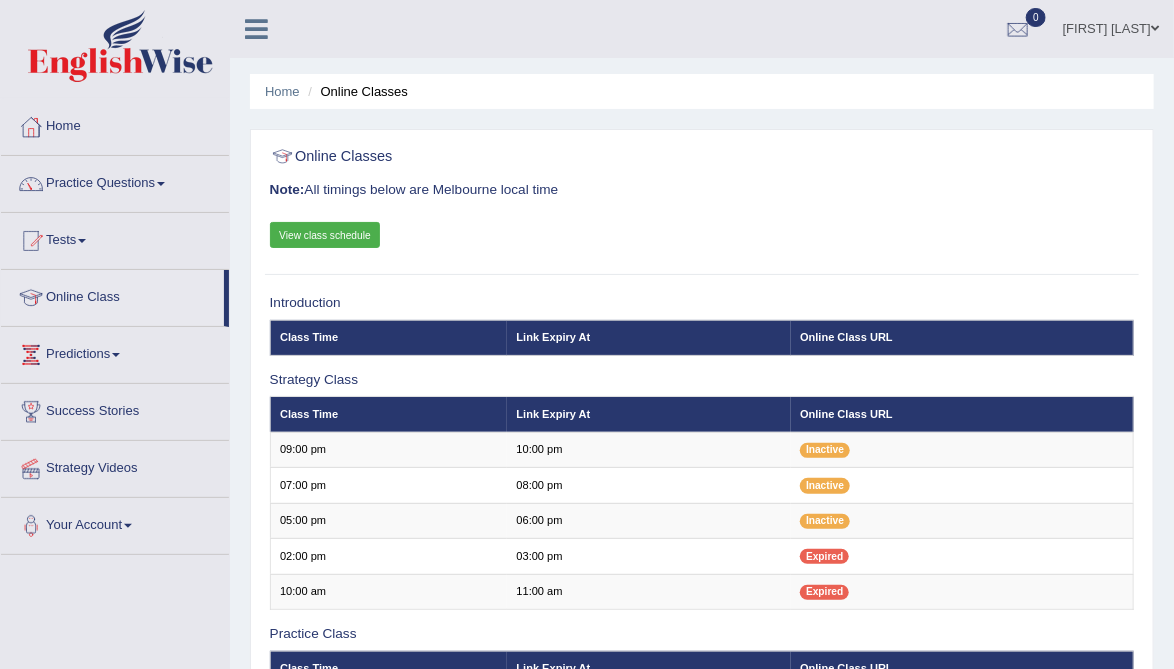 click at bounding box center (116, 355) 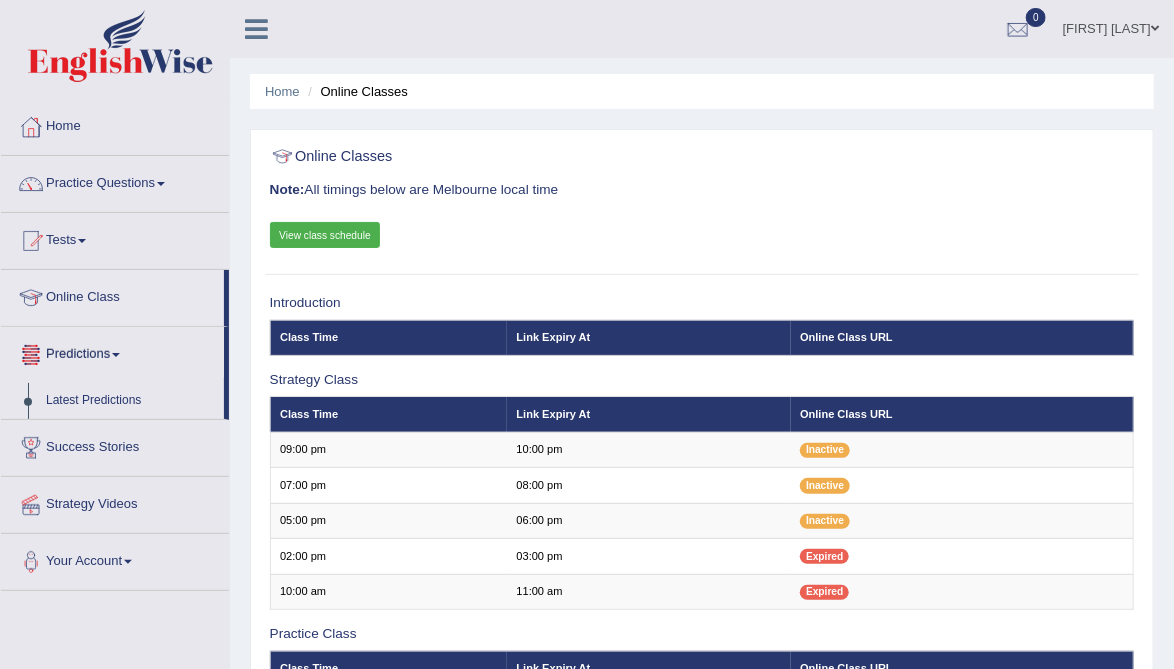 click at bounding box center (587, 334) 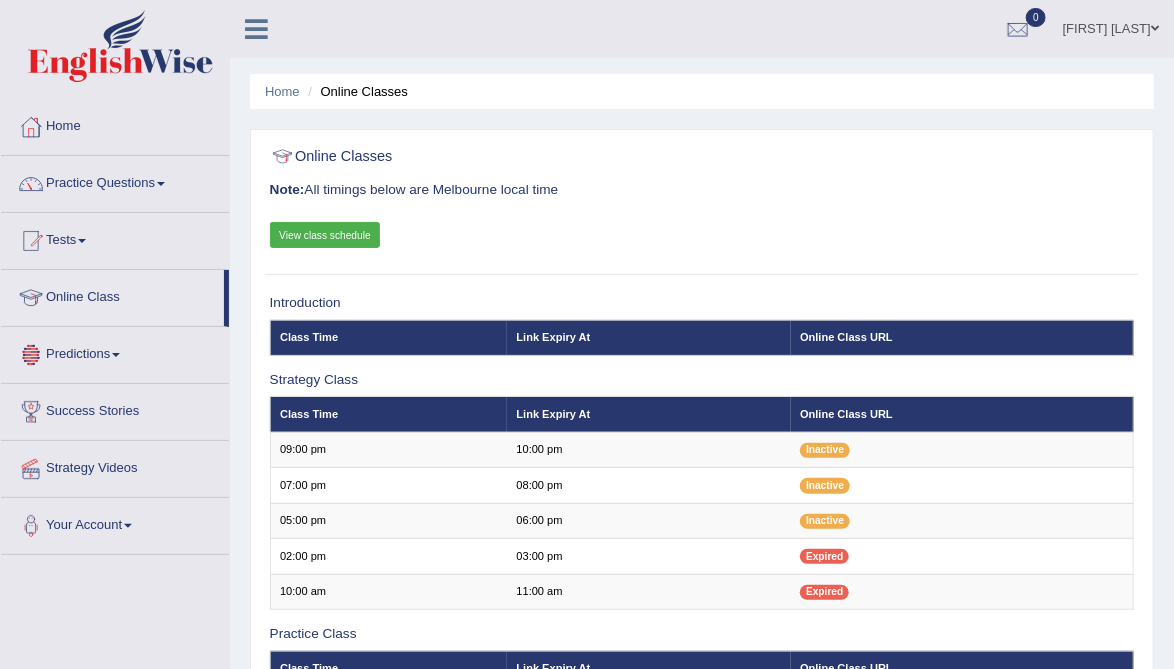 click at bounding box center [116, 355] 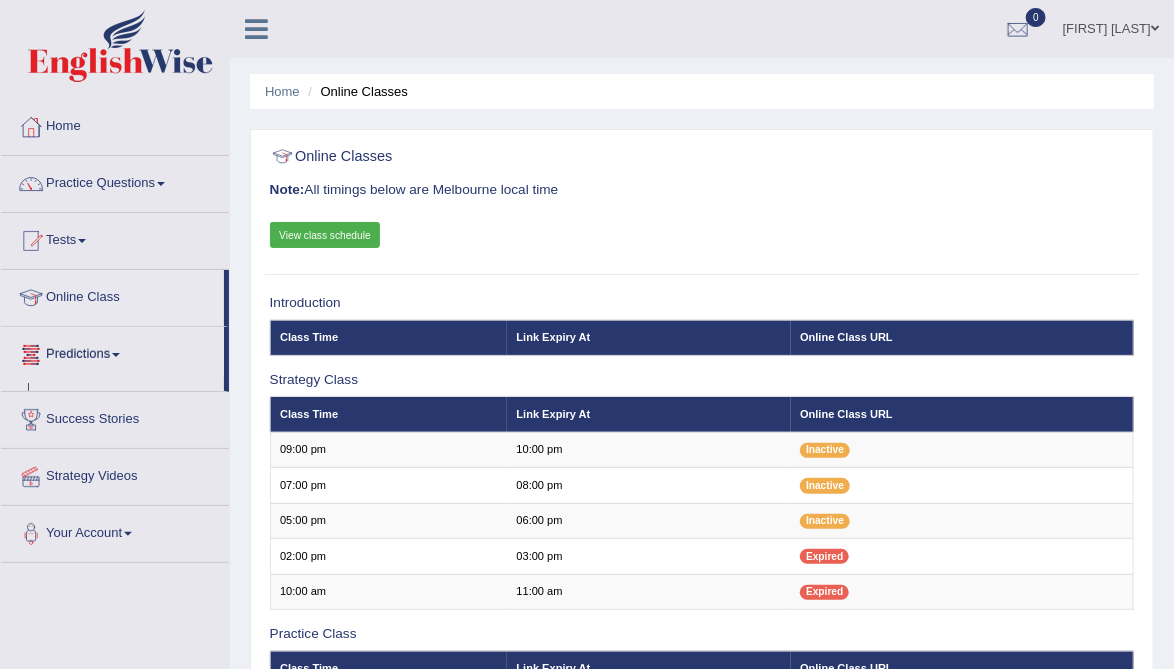 click at bounding box center (587, 334) 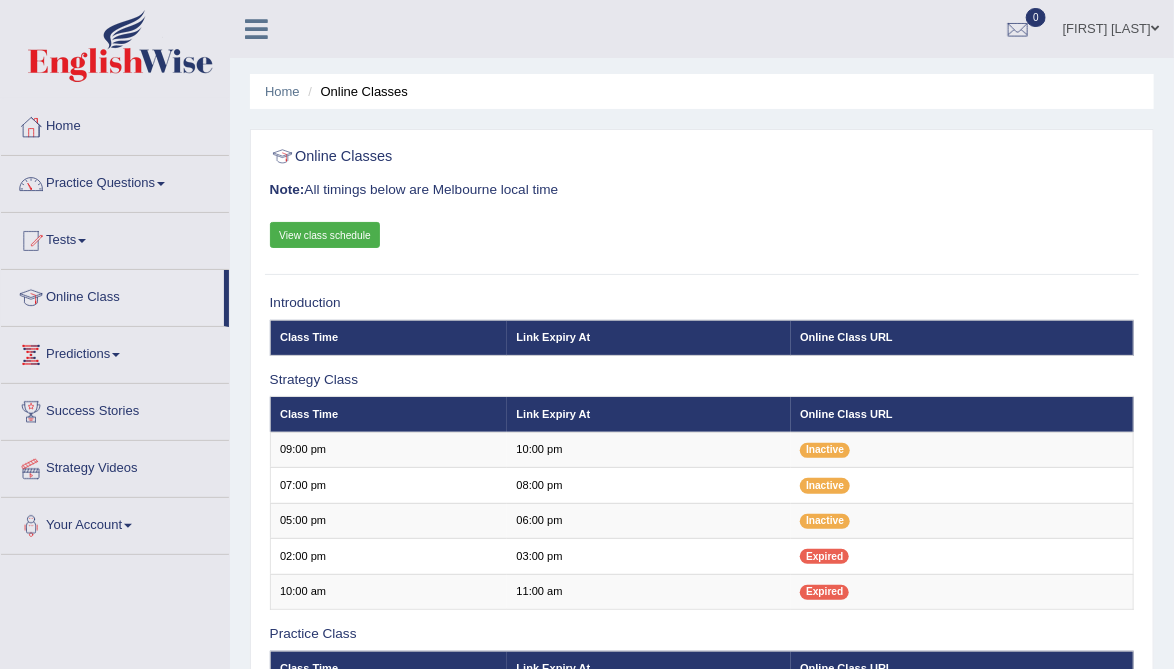 click on "Online Class" at bounding box center (112, 295) 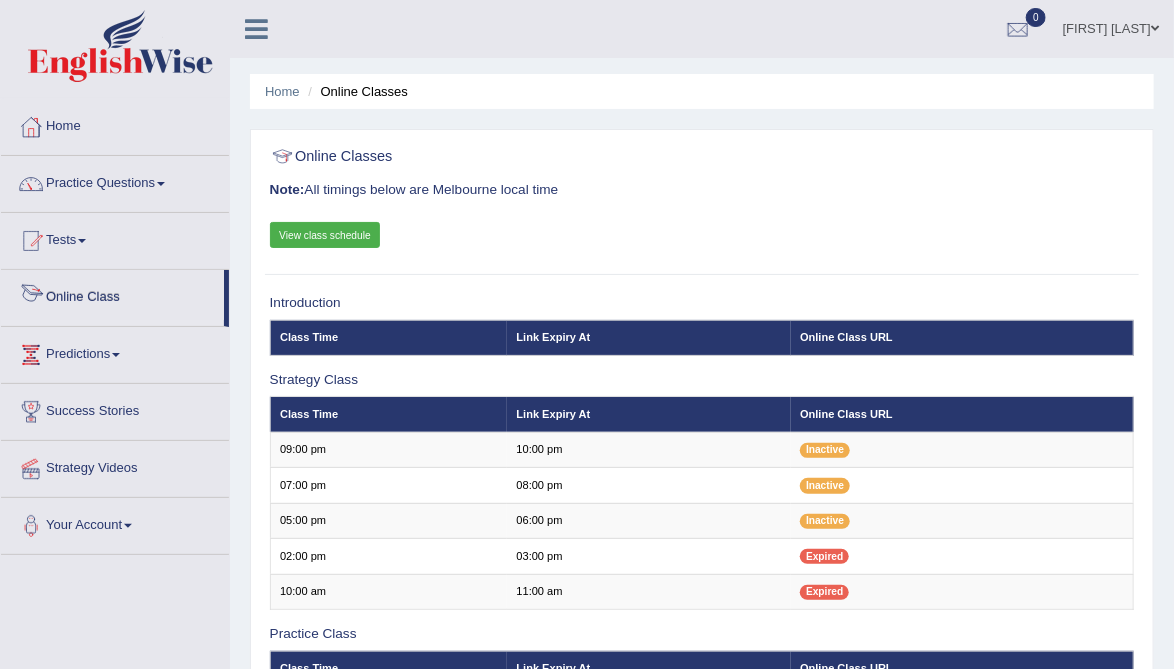 click at bounding box center (82, 241) 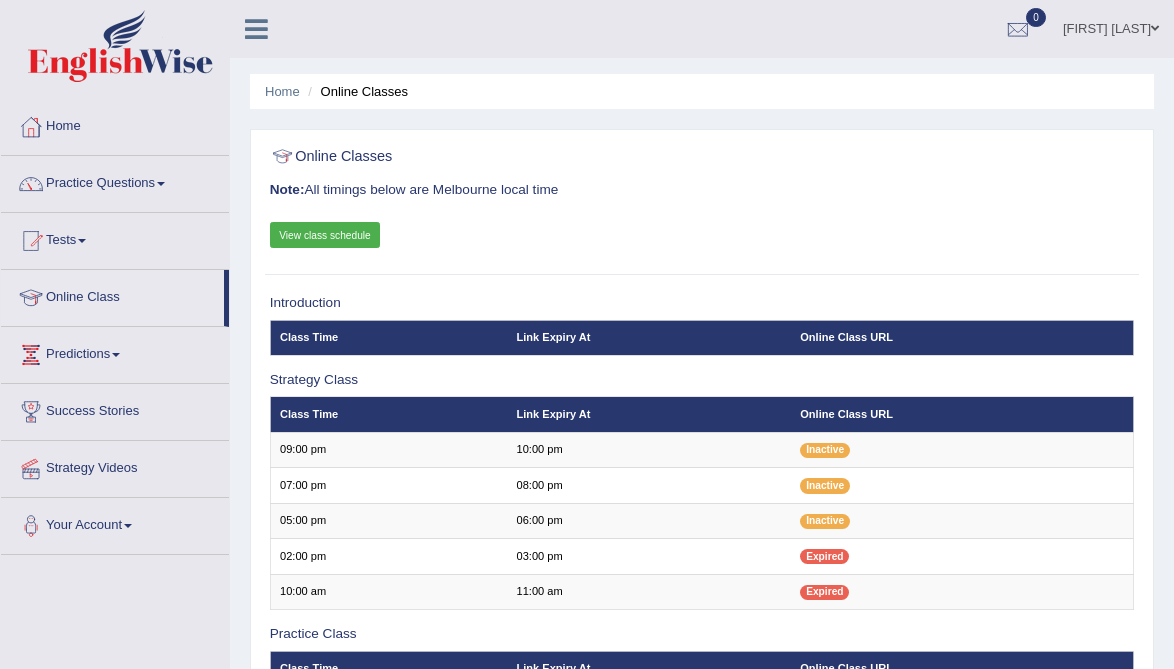 scroll, scrollTop: 0, scrollLeft: 0, axis: both 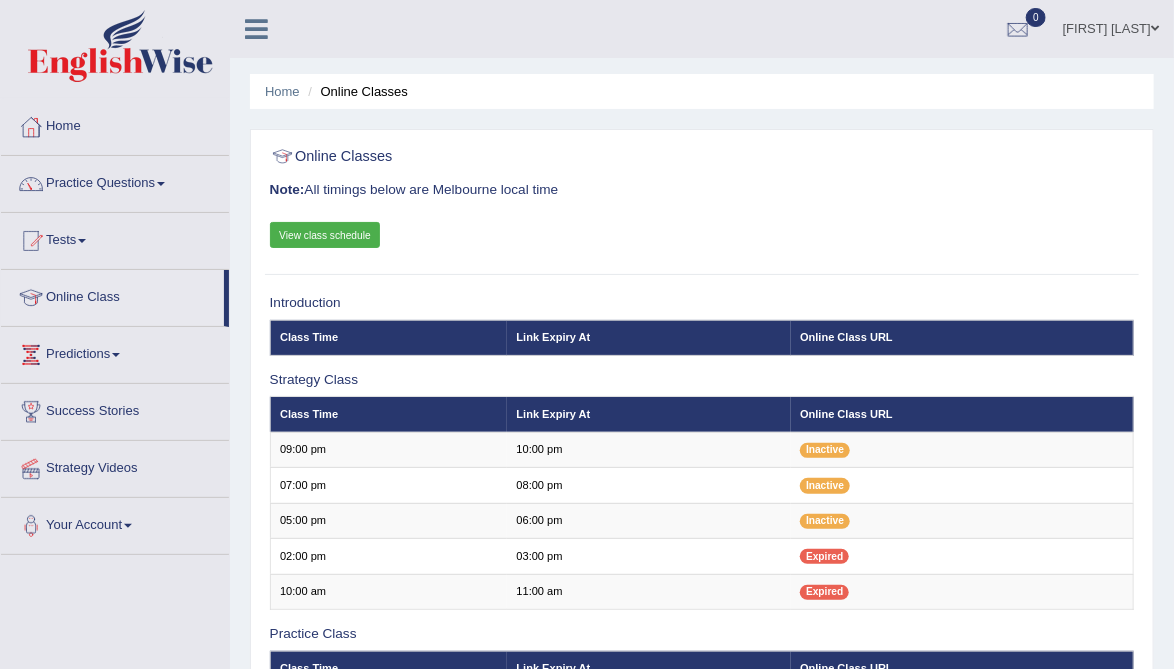 click at bounding box center [161, 184] 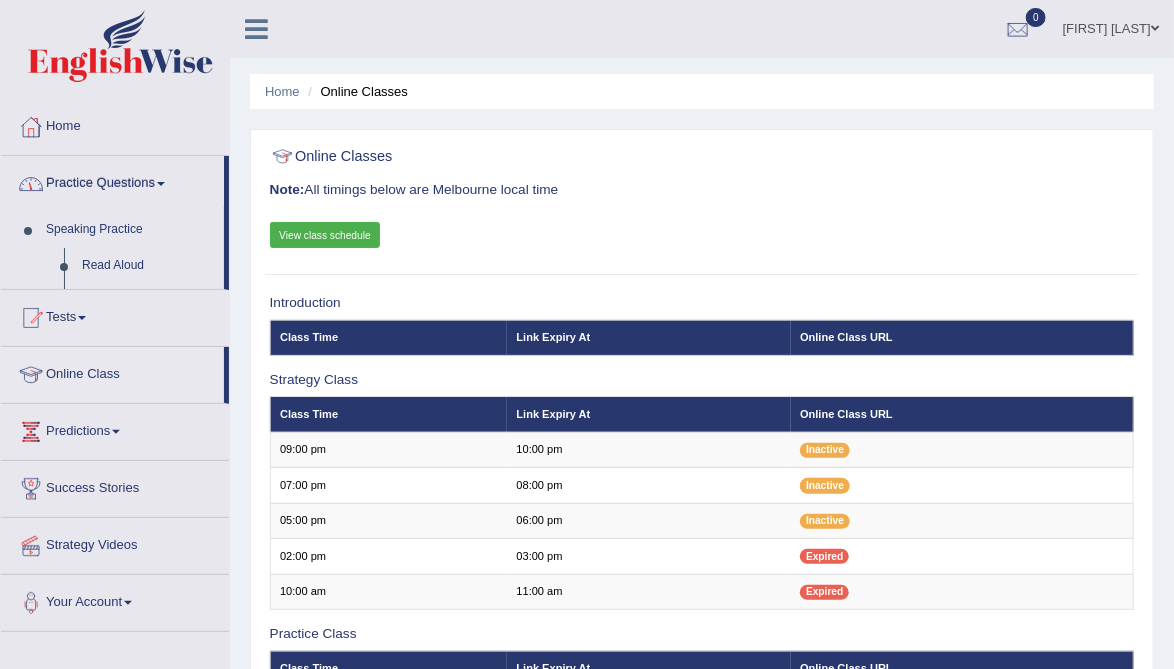 scroll, scrollTop: 0, scrollLeft: 0, axis: both 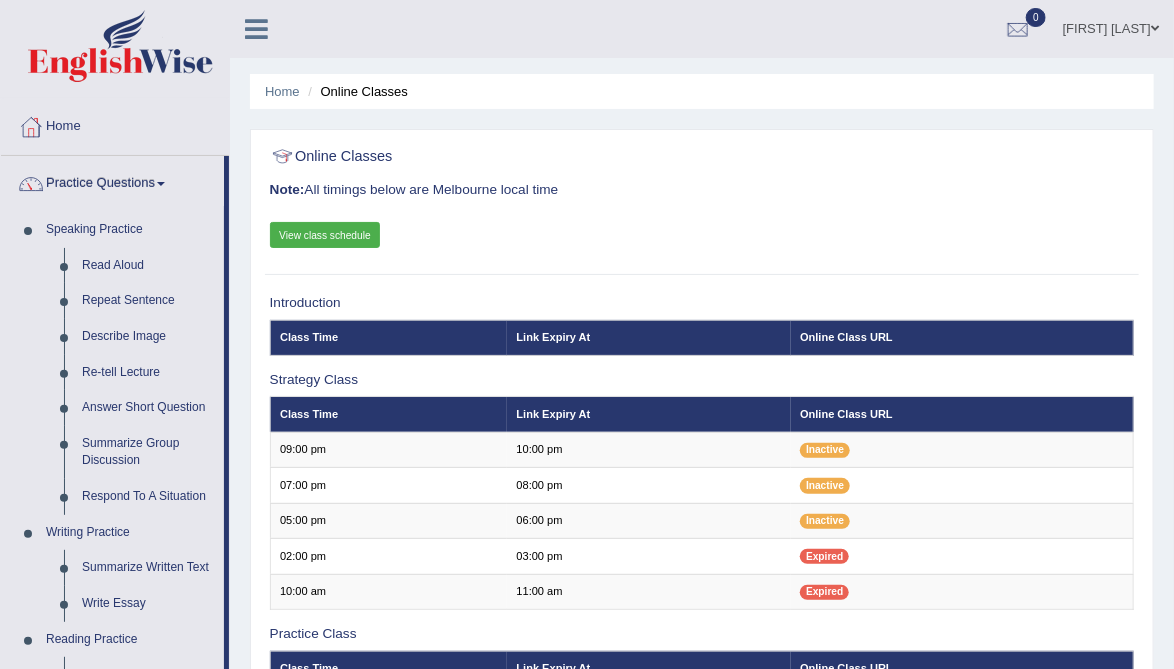 click at bounding box center (587, 334) 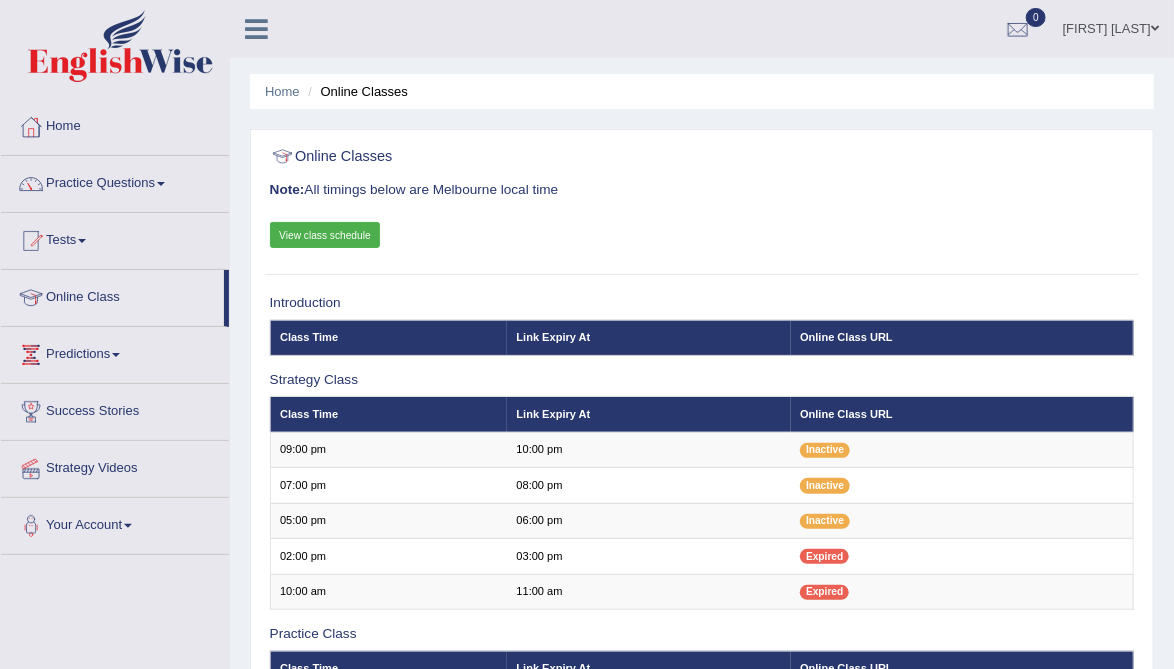 click on "Home
Online Classes" at bounding box center [702, 91] 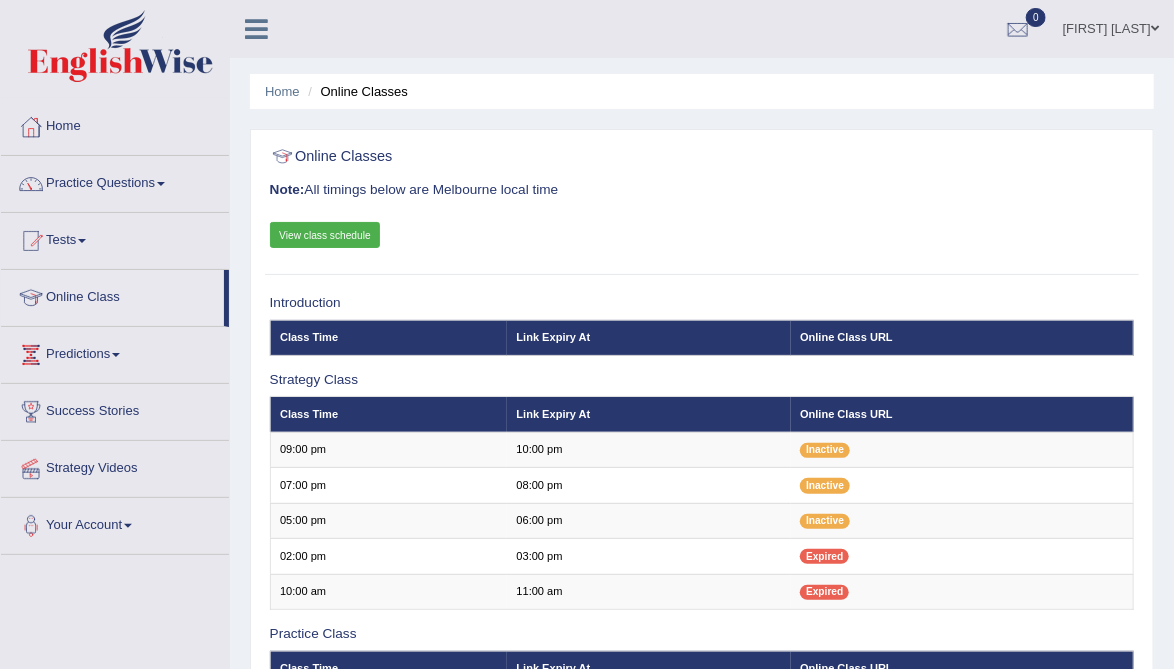 click on "Home" at bounding box center [115, 124] 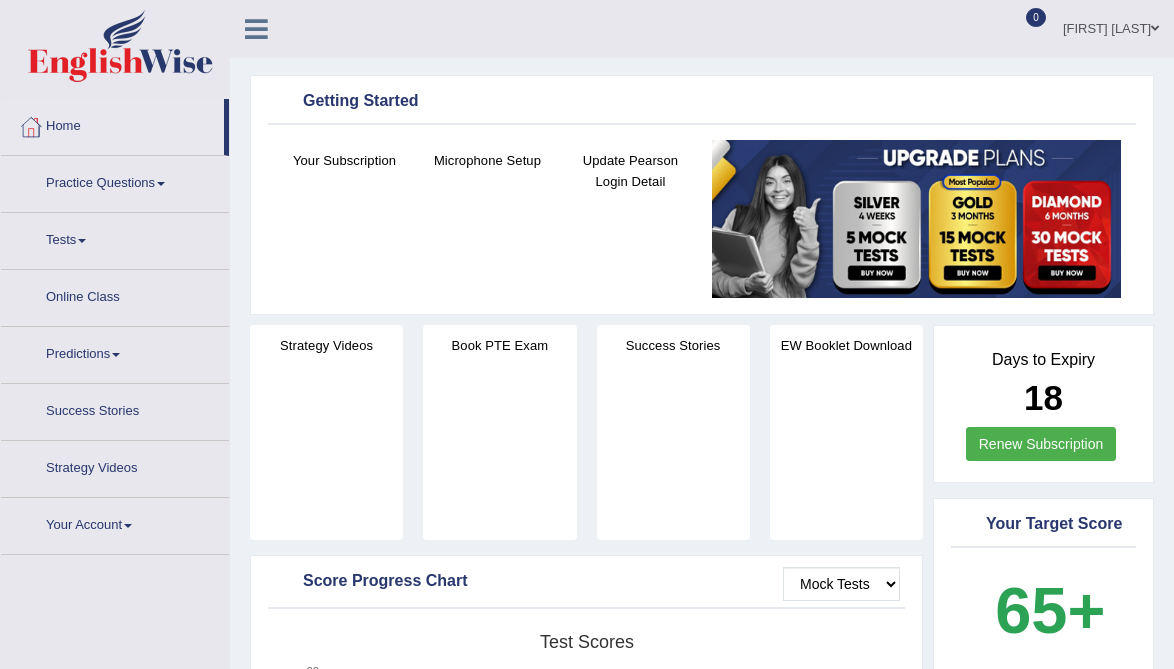 scroll, scrollTop: 0, scrollLeft: 0, axis: both 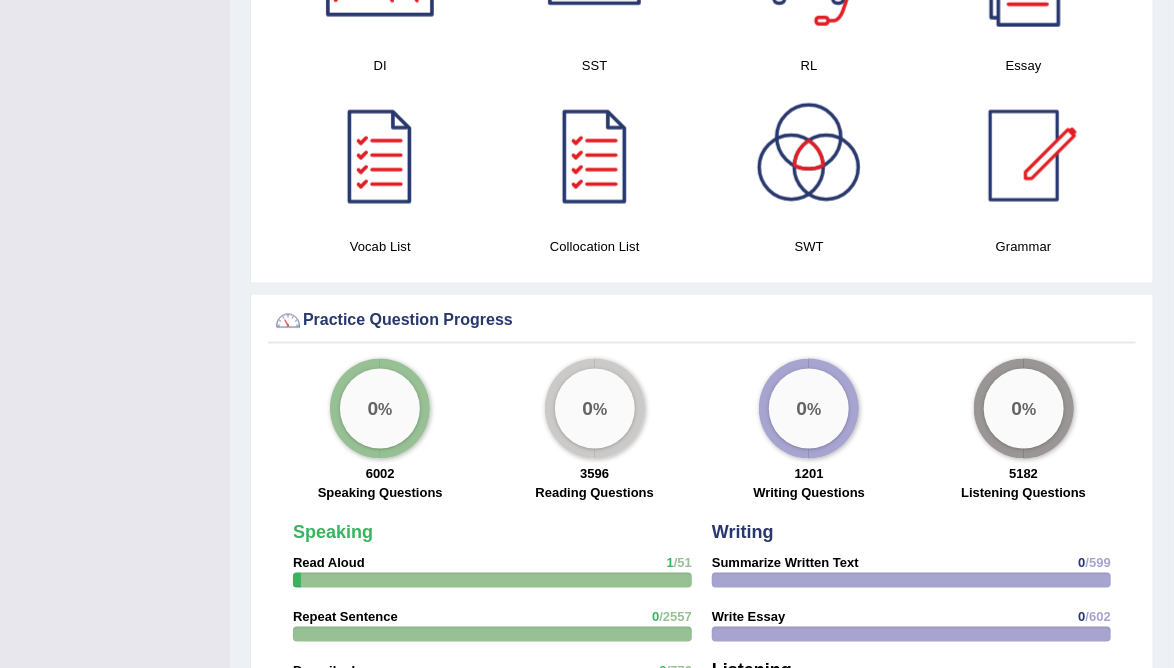 click on "0  %" at bounding box center [380, 409] 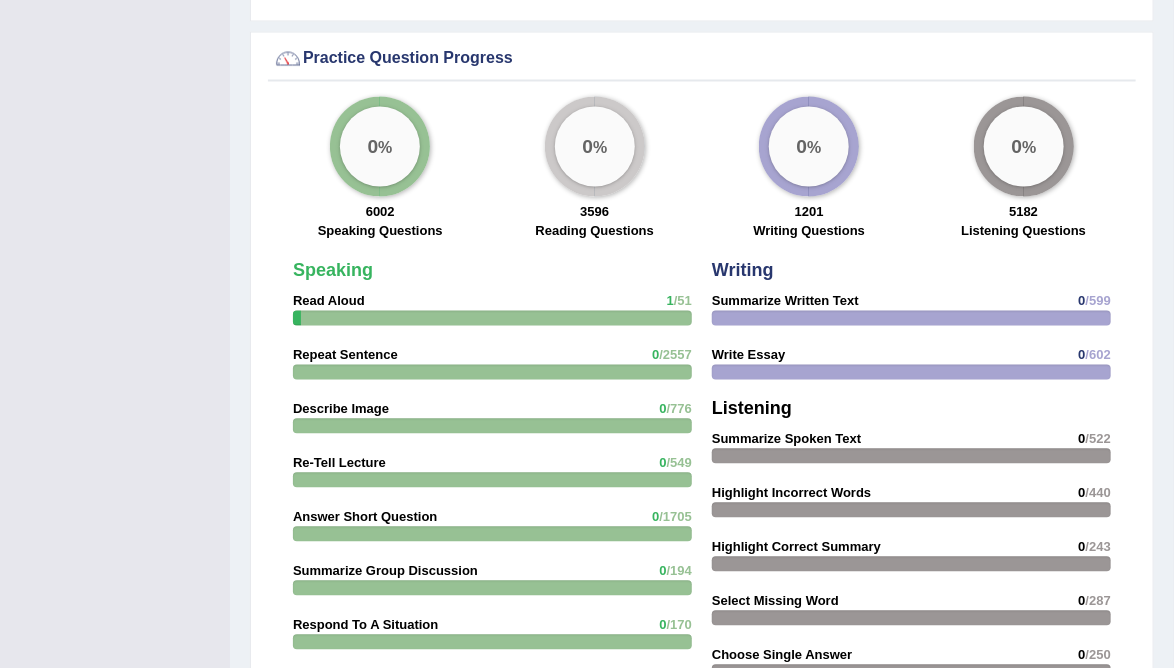 scroll, scrollTop: 1429, scrollLeft: 0, axis: vertical 